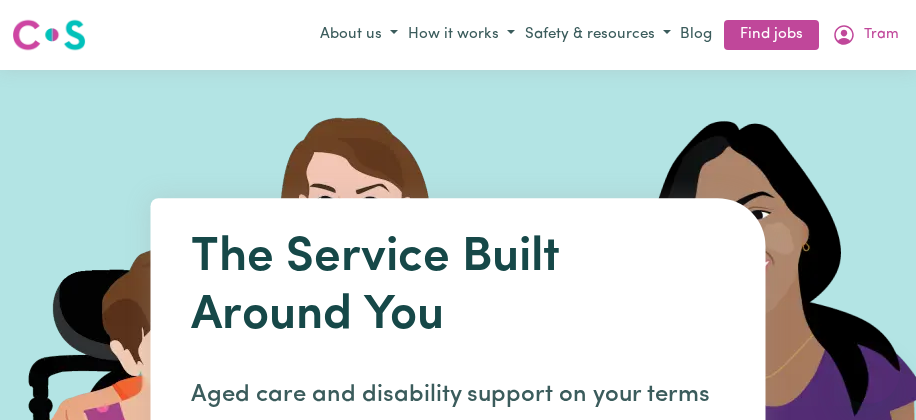 scroll, scrollTop: 0, scrollLeft: 0, axis: both 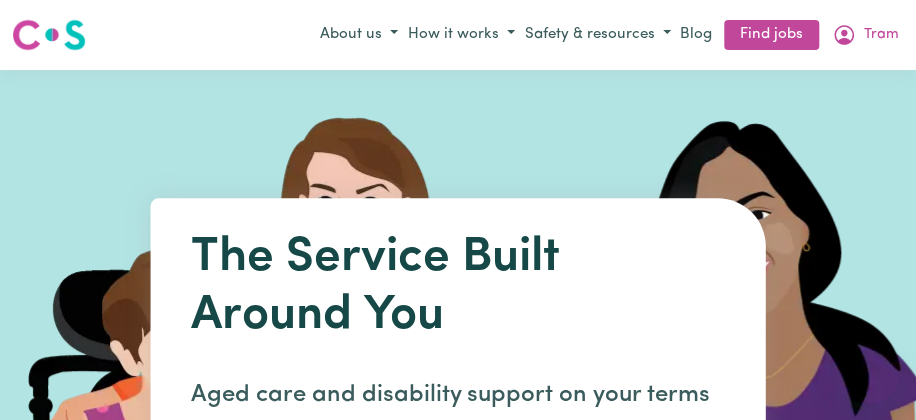 click 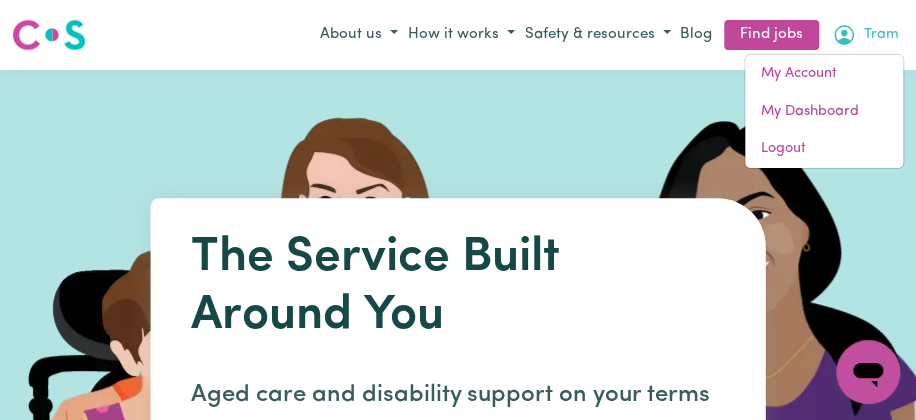 scroll, scrollTop: 0, scrollLeft: 0, axis: both 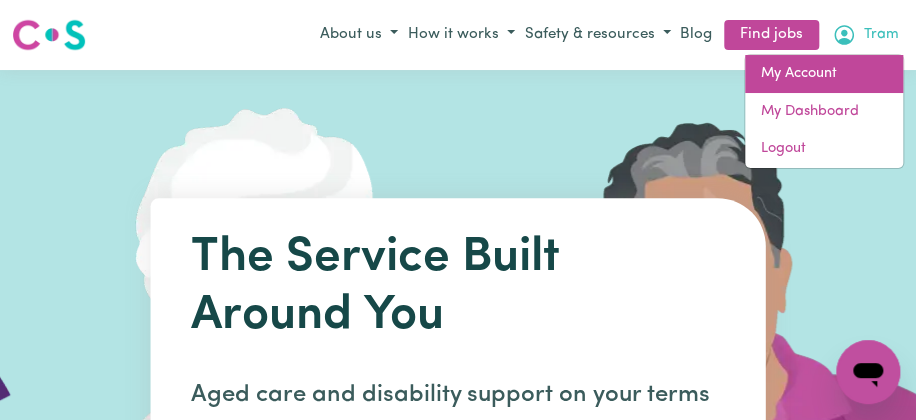 click on "My Account" at bounding box center (824, 74) 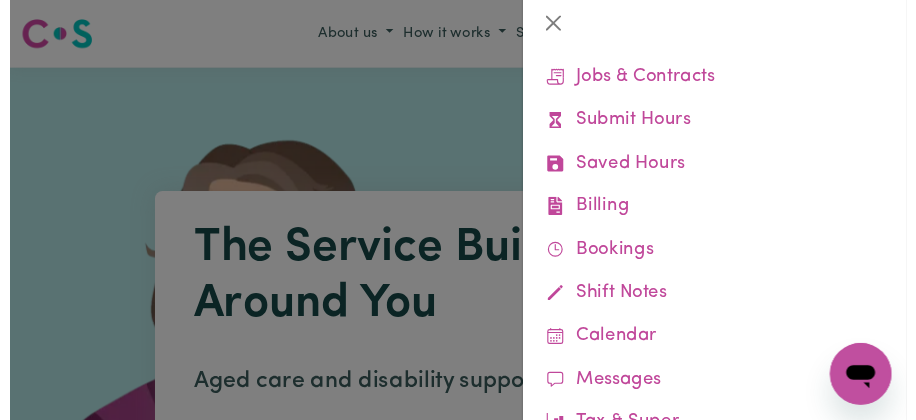 scroll, scrollTop: 181, scrollLeft: 0, axis: vertical 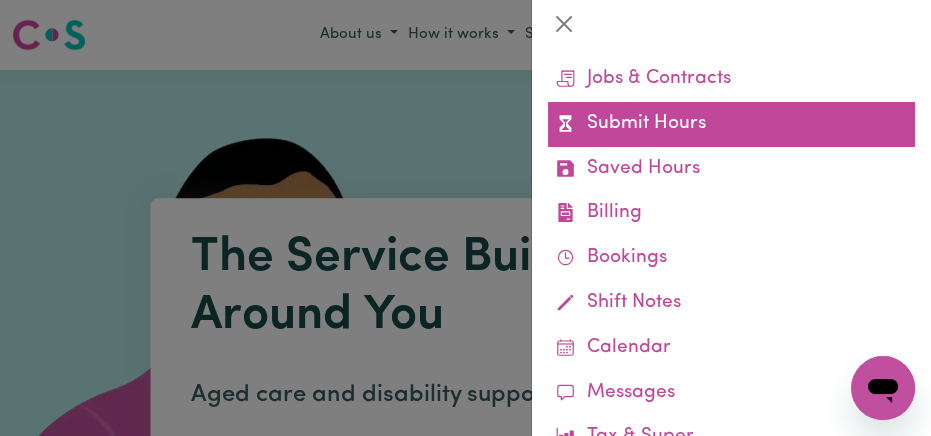 click on "Submit Hours" at bounding box center (731, 124) 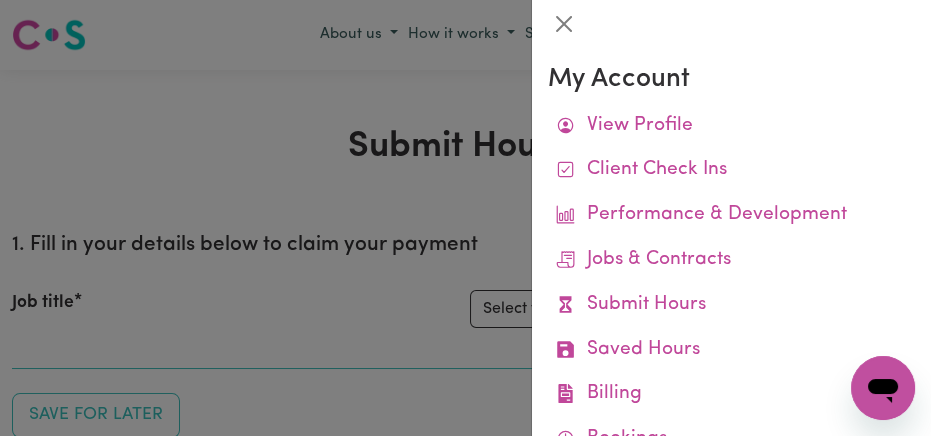 click at bounding box center (465, 218) 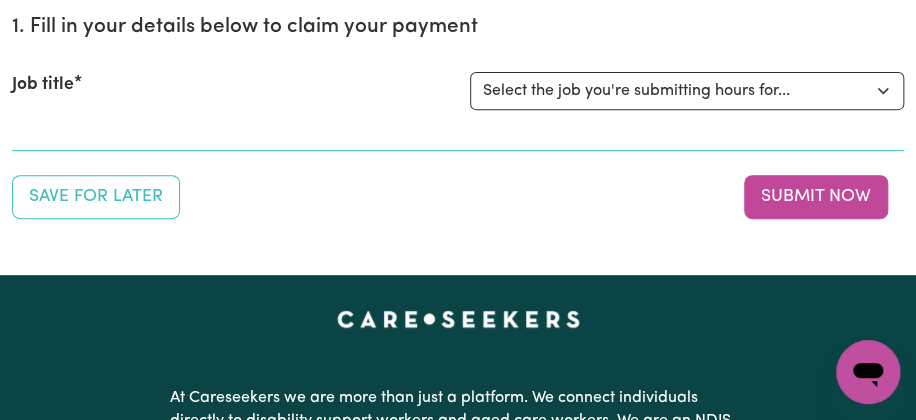 scroll, scrollTop: 220, scrollLeft: 0, axis: vertical 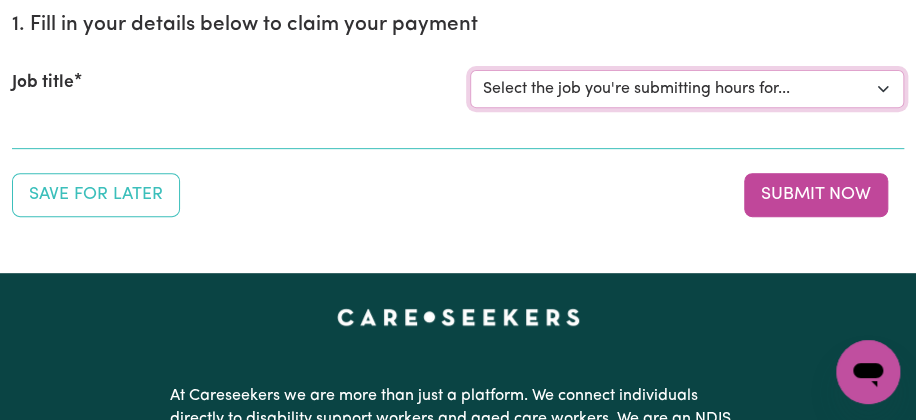 click on "Select the job you're submitting hours for... [[PERSON_NAME] (Han) Vu - NDIS Number: 430921521] [DEMOGRAPHIC_DATA] Support workers with experience in Behaviour Support Plans" at bounding box center [687, 89] 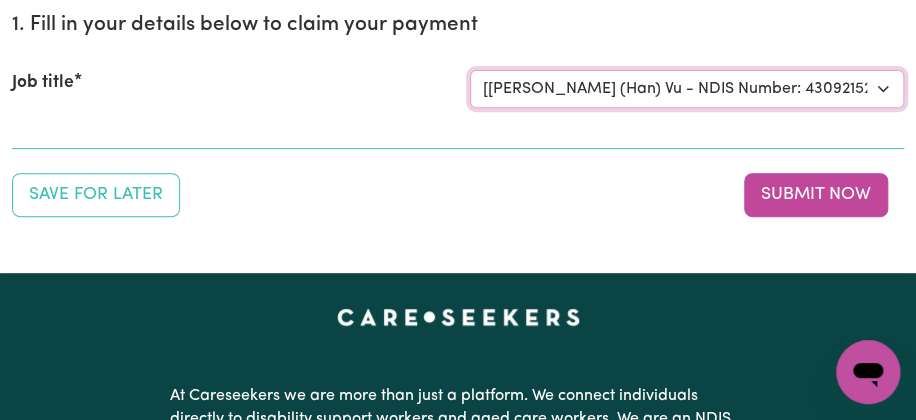 click on "Select the job you're submitting hours for... [[PERSON_NAME] (Han) Vu - NDIS Number: 430921521] [DEMOGRAPHIC_DATA] Support workers with experience in Behaviour Support Plans" at bounding box center [687, 89] 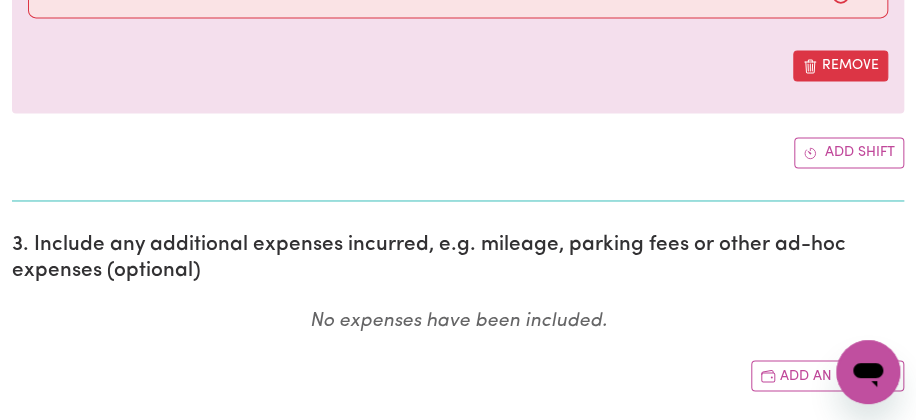 scroll, scrollTop: 1007, scrollLeft: 0, axis: vertical 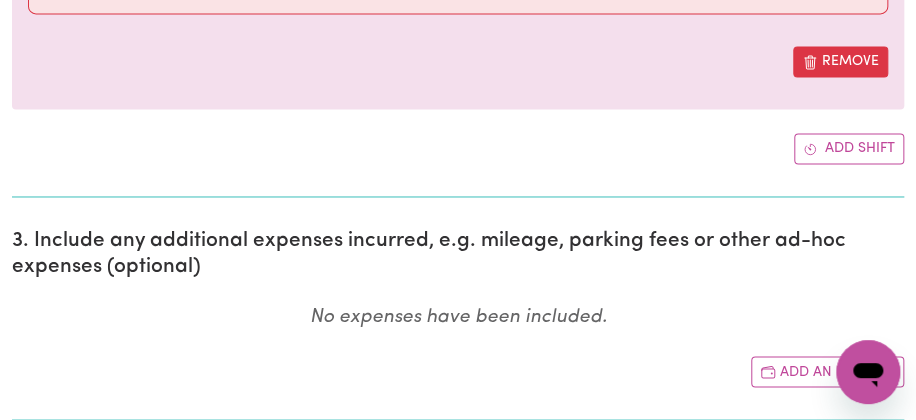 click on "/ / « ‹ [DATE] › » Mon Tue Wed Thu Fri Sat Sun 30 1 2 3 4 5 6 7 8 9 10 11 12 13 14 15 16 17 18 19 20 21 22 23 24 25 26 27 28 29 30 31 1 2 3" at bounding box center [458, -257] 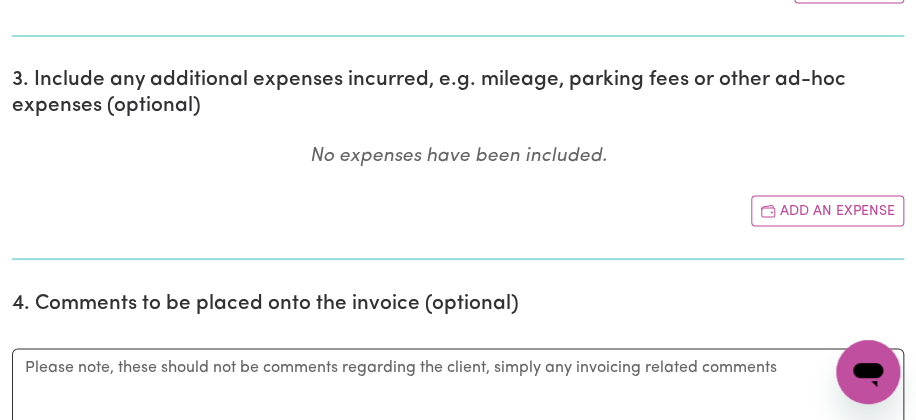 scroll, scrollTop: 1170, scrollLeft: 0, axis: vertical 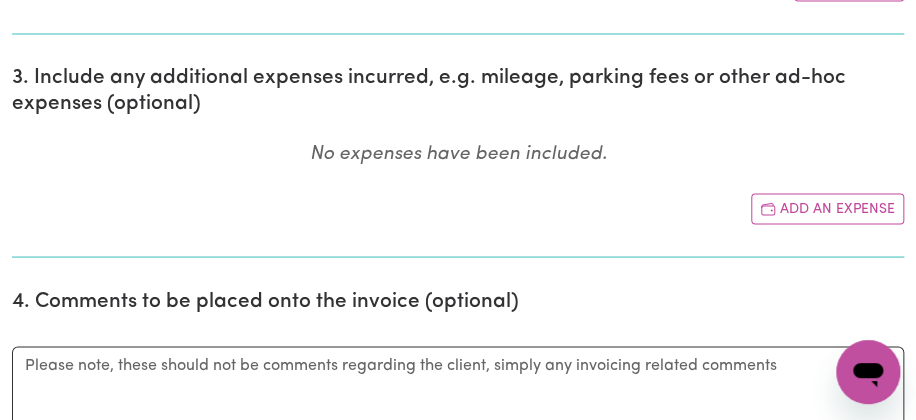 click 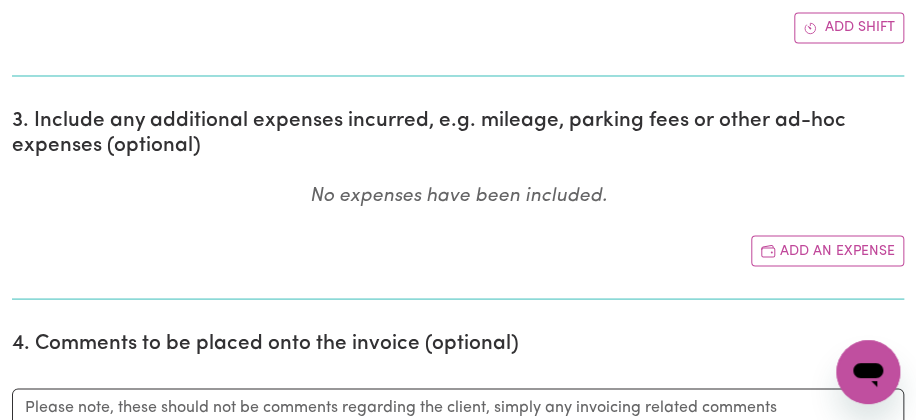 click on "Select rate... $52.15 (Weekday) $74.13 ([DATE]) $90.62 ([DATE]) $90.62 (Public Holiday) $62.75 (Evening Care)" at bounding box center [458, -173] 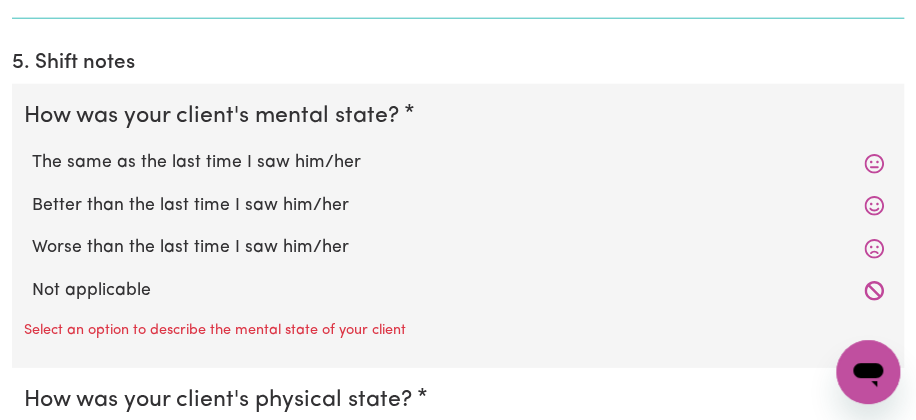 scroll, scrollTop: 1733, scrollLeft: 0, axis: vertical 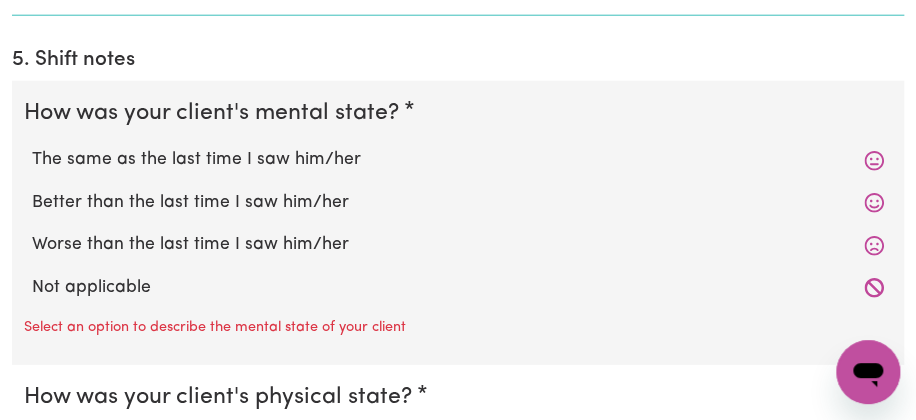 click on "Add shift" at bounding box center (849, -536) 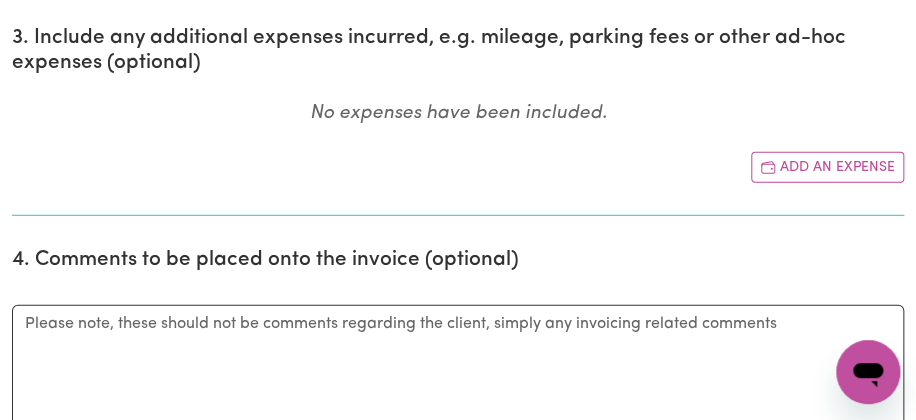 click on "/ / « ‹ [DATE] › » Mon Tue Wed Thu Fri Sat Sun 30 1 2 3 4 5 6 7 8 9 10 11 12 13 14 15 16 17 18 19 20 21 22 23 24 25 26 27 28 29 30 31 1 2 3" at bounding box center [458, -460] 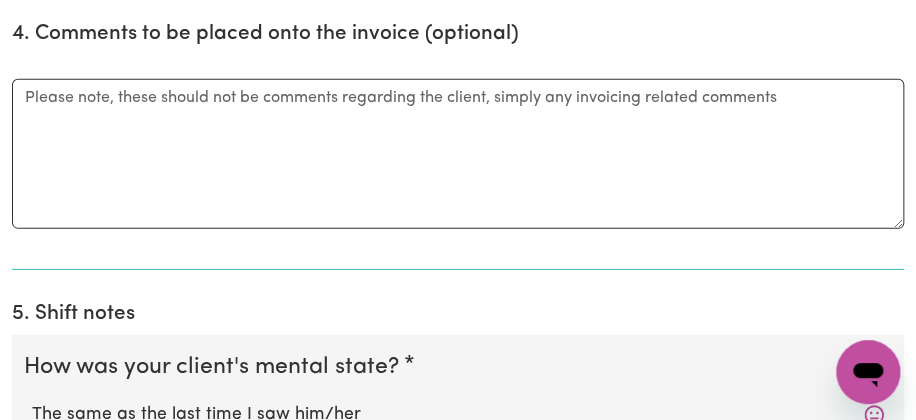 scroll, scrollTop: 1960, scrollLeft: 0, axis: vertical 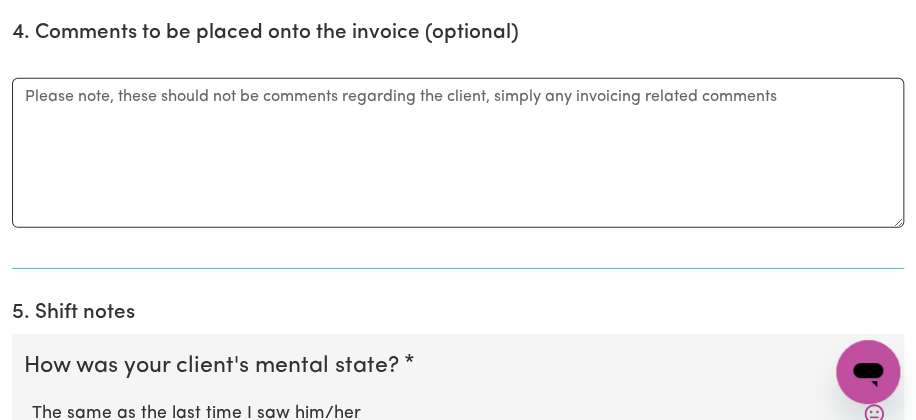 click 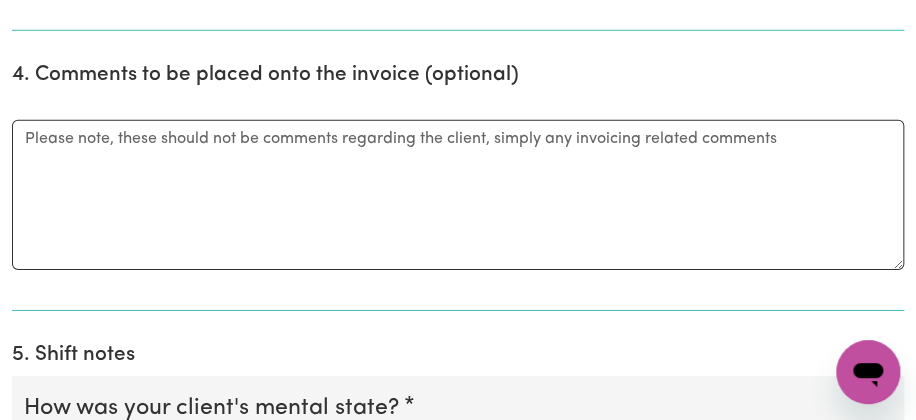 click on "Select rate... $52.15 (Weekday) $74.13 ([DATE]) $90.62 ([DATE]) $90.62 (Public Holiday) $62.75 (Evening Care)" at bounding box center [458, -440] 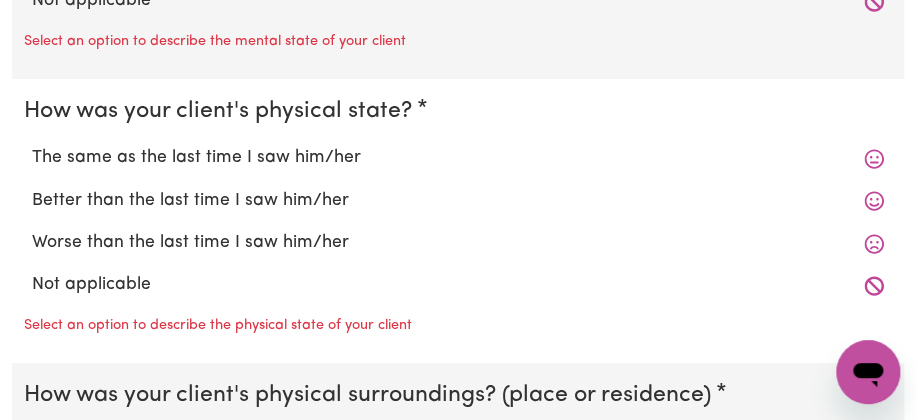 scroll, scrollTop: 2544, scrollLeft: 0, axis: vertical 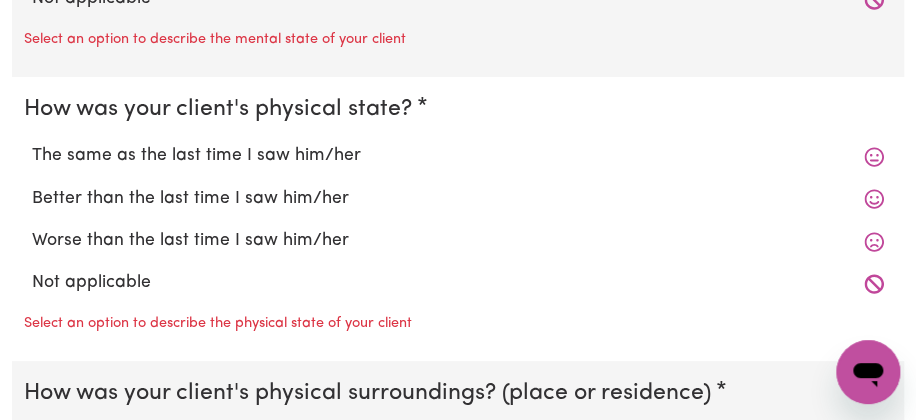click on "Add shift" at bounding box center (849, -824) 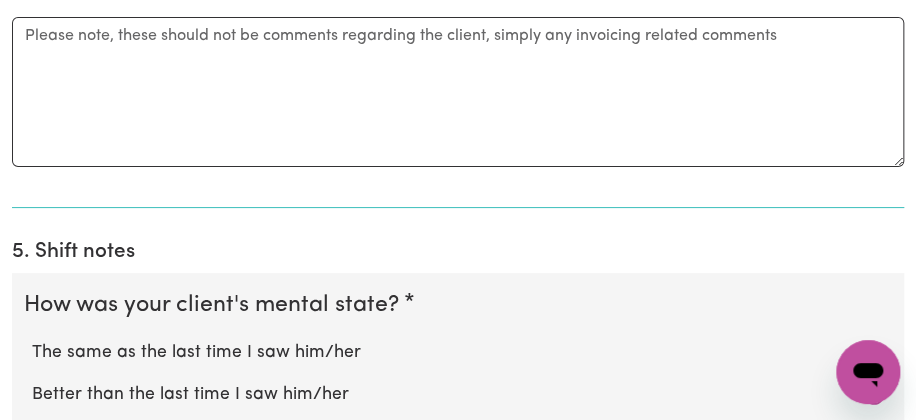 click on "/ /" at bounding box center [458, -749] 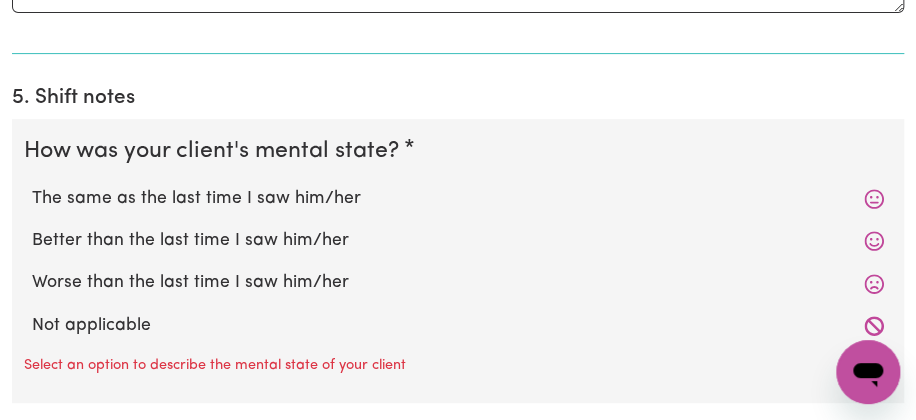 scroll, scrollTop: 2700, scrollLeft: 0, axis: vertical 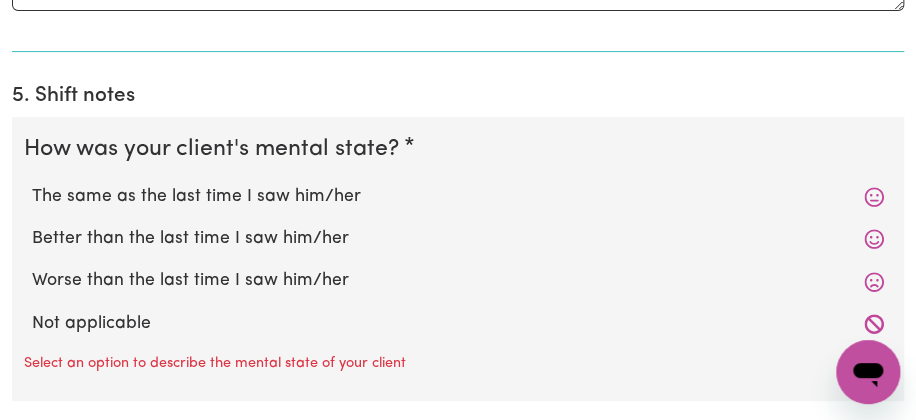 click 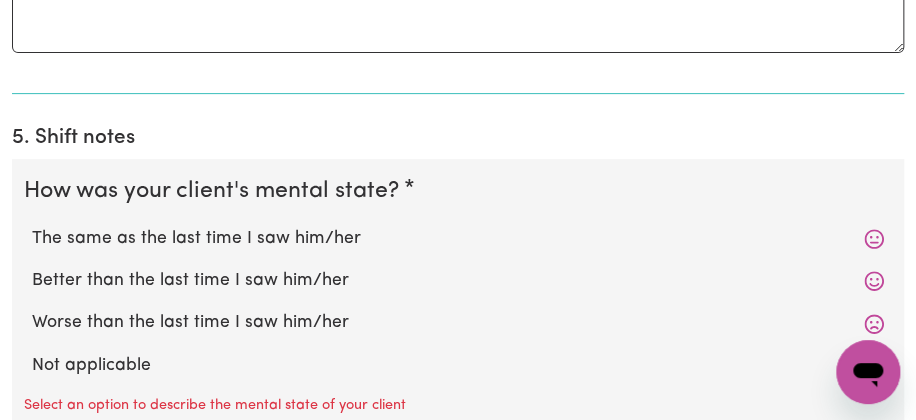 click on "Select rate... $52.15 (Weekday) $74.13 ([DATE]) $90.62 ([DATE]) $90.62 (Public Holiday) $62.75 (Evening Care)" at bounding box center [458, -658] 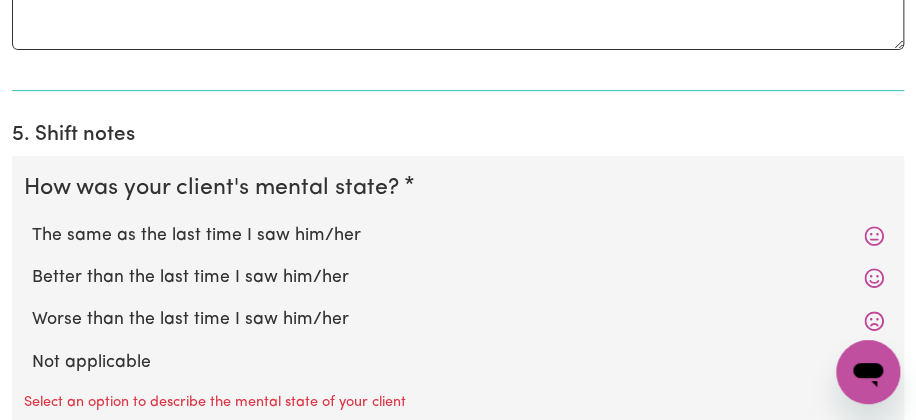 select on "52.15-Weekday" 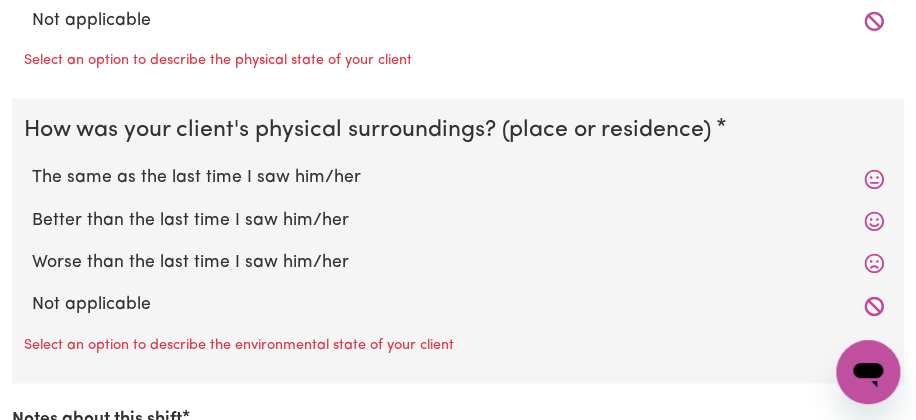 scroll, scrollTop: 3330, scrollLeft: 0, axis: vertical 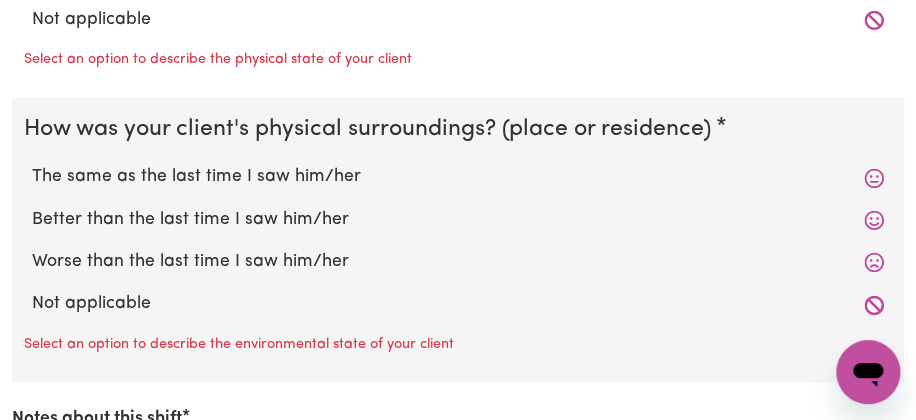 click on "Add shift" at bounding box center (849, -1088) 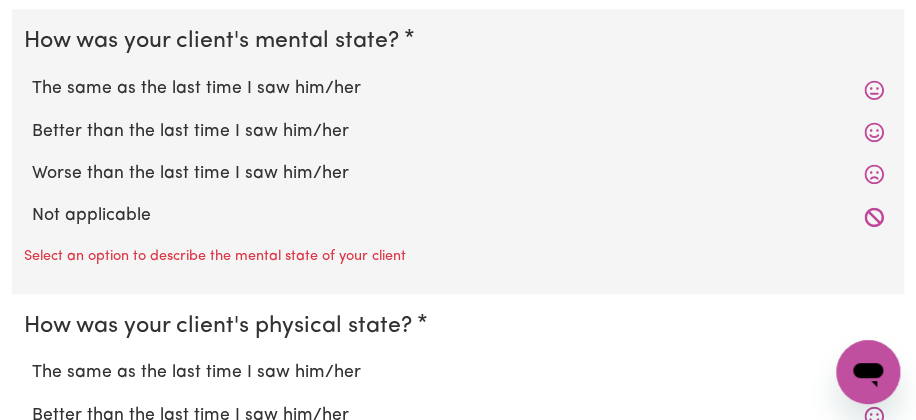 scroll, scrollTop: 4045, scrollLeft: 0, axis: vertical 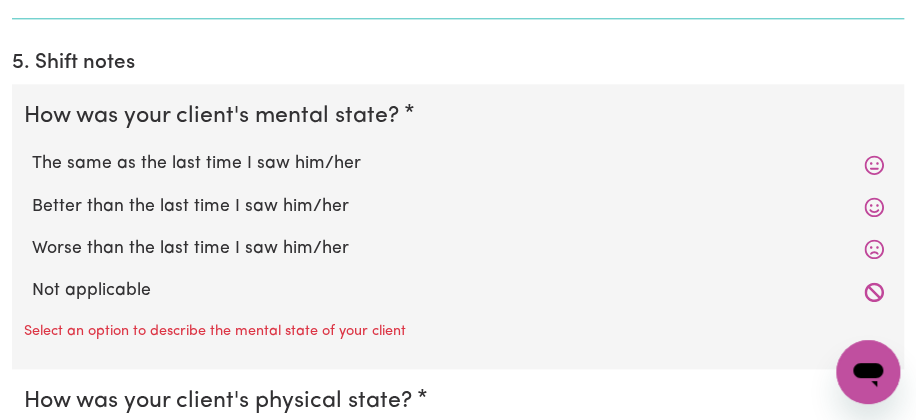 click on "/ / « ‹ [DATE] › » Mon Tue Wed Thu Fri Sat Sun 30 1 2 3 4 5 6 7 8 9 10 11 12 13 14 15 16 17 18 19 20 21 22 23 24 25 26 27 28 29 30 31 1 2 3" at bounding box center (458, -937) 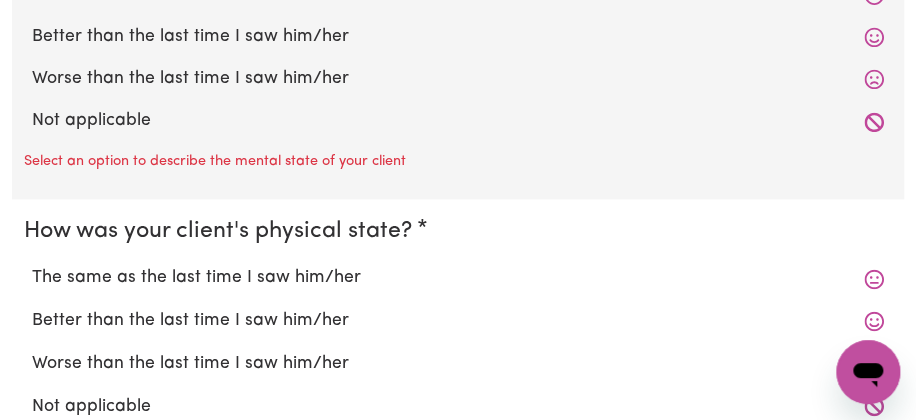 scroll, scrollTop: 3430, scrollLeft: 0, axis: vertical 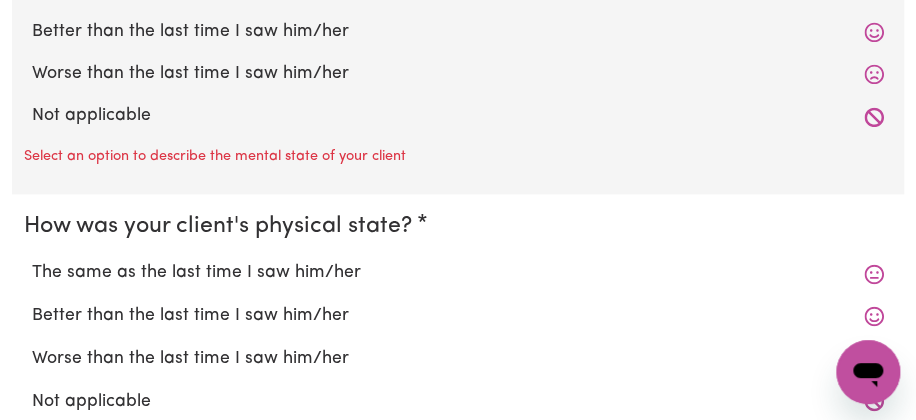 click 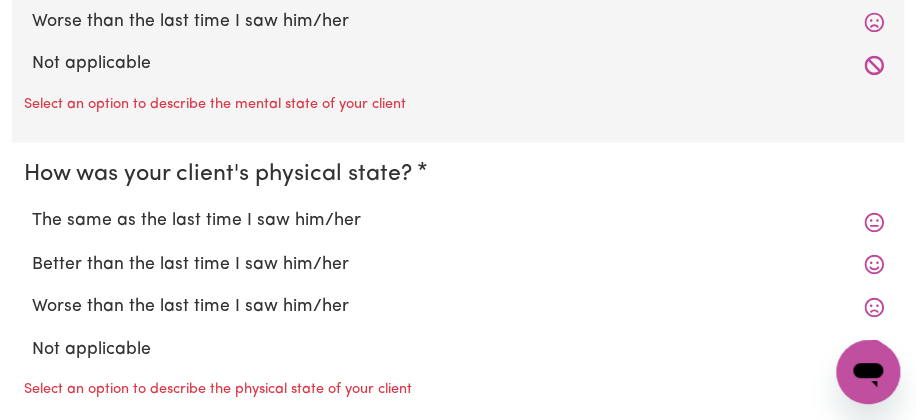 scroll, scrollTop: 3525, scrollLeft: 0, axis: vertical 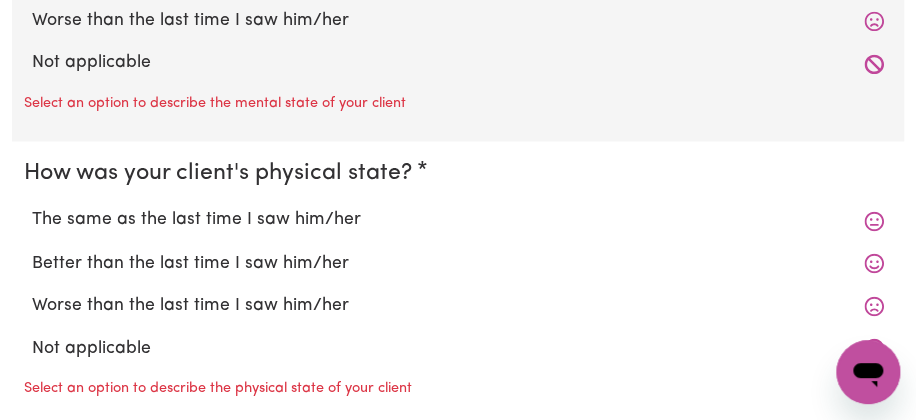 click on "Select rate... $52.15 (Weekday) $74.13 ([DATE]) $90.62 ([DATE]) $90.62 (Public Holiday) $62.75 (Evening Care)" at bounding box center [458, -960] 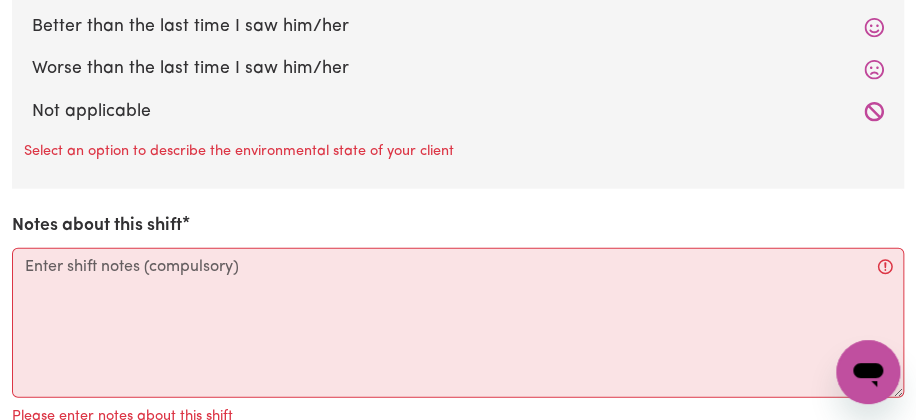 scroll, scrollTop: 4045, scrollLeft: 0, axis: vertical 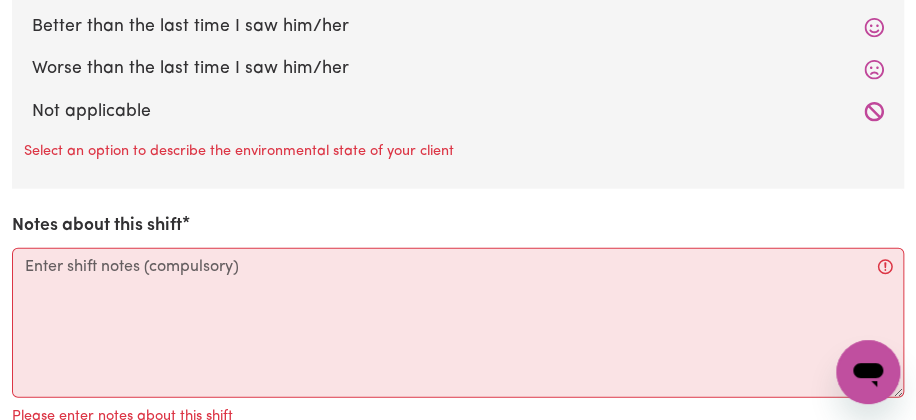 click on "Add shift" at bounding box center (849, -1280) 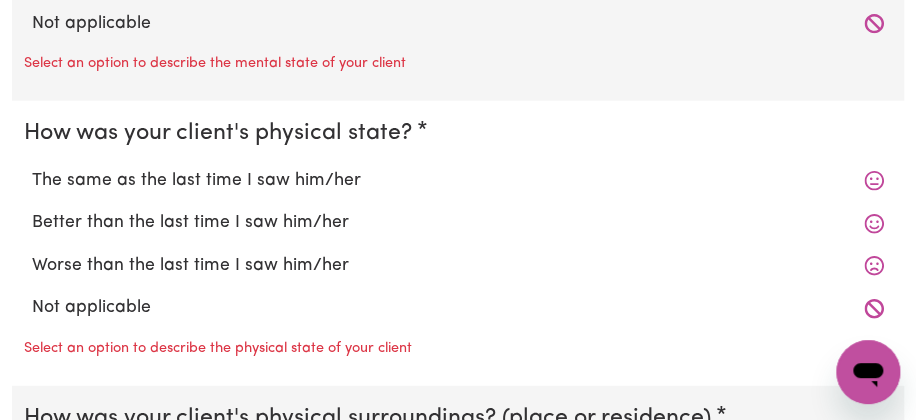 scroll, scrollTop: 4152, scrollLeft: 0, axis: vertical 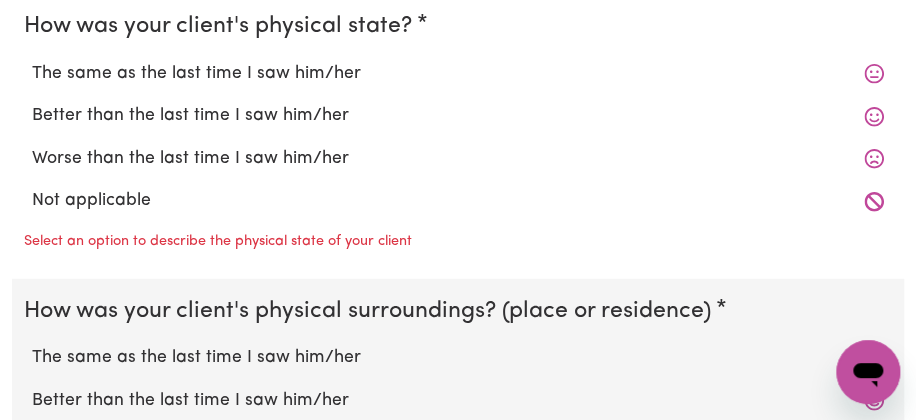 click on "/ / « ‹ [DATE] › » Mon Tue Wed Thu Fri Sat Sun 30 1 2 3 4 5 6 7 8 9 10 11 12 13 14 15 16 17 18 19 20 21 22 23 24 25 26 27 28 29 30 31 1 2 3" at bounding box center (458, -1312) 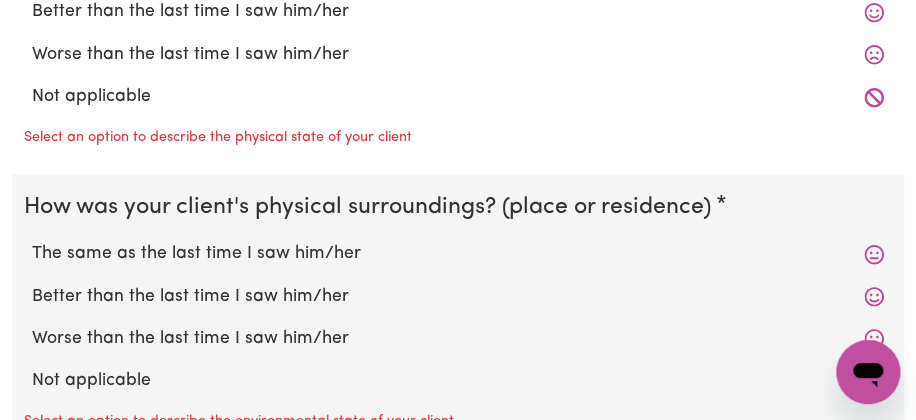 scroll, scrollTop: 4300, scrollLeft: 0, axis: vertical 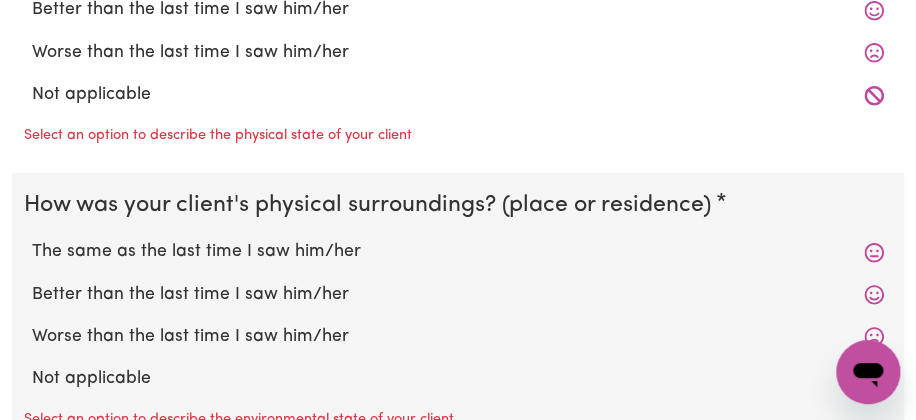 click on "Select rate... $52.15 (Weekday) $74.13 ([DATE]) $90.62 ([DATE]) $90.62 (Public Holiday) $62.75 (Evening Care)" at bounding box center [458, -1213] 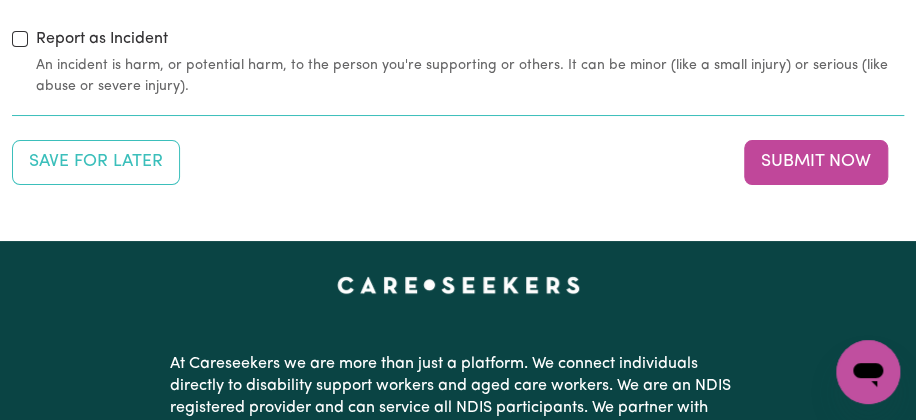 scroll, scrollTop: 4997, scrollLeft: 0, axis: vertical 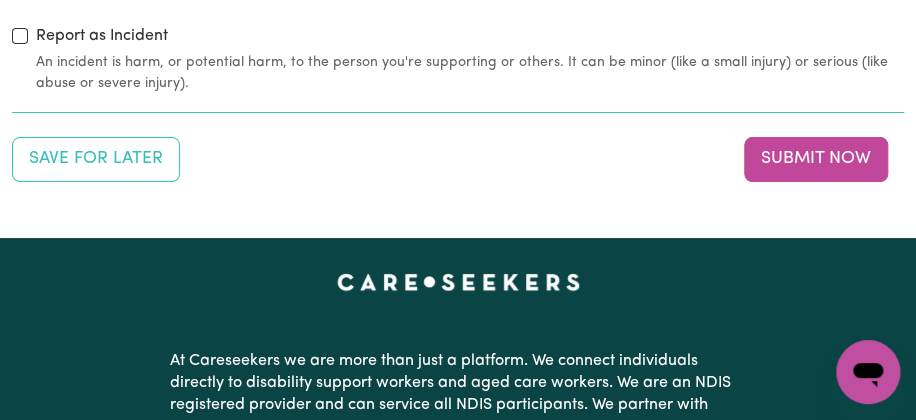 click on "Add an expense" at bounding box center [827, -1487] 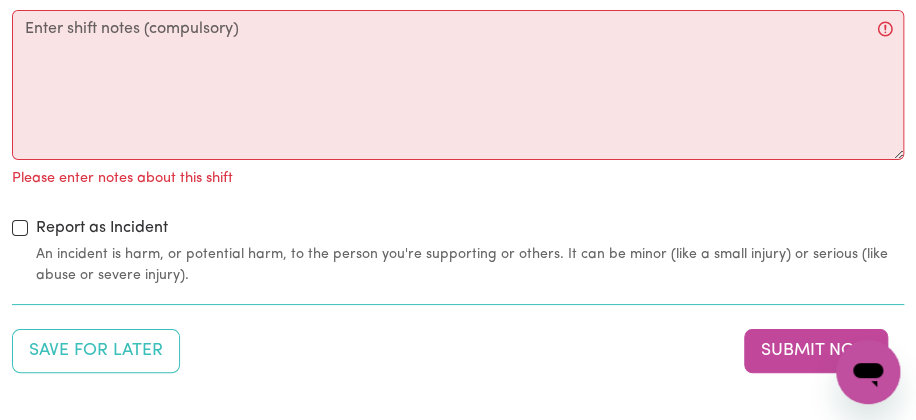 scroll, scrollTop: 5016, scrollLeft: 0, axis: vertical 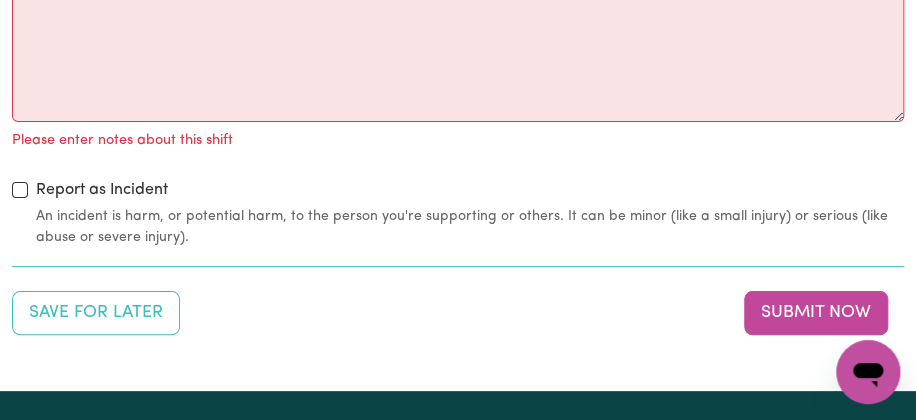 click on "/ / « ‹ [DATE] › » Mon Tue Wed Thu Fri Sat Sun 30 1 2 3 4 5 6 7 8 9 10 11 12 13 14 15 16 17 18 19 20 21 22 23 24 25 26 27 28 29 30 31 1 2 3" at bounding box center (163, -1483) 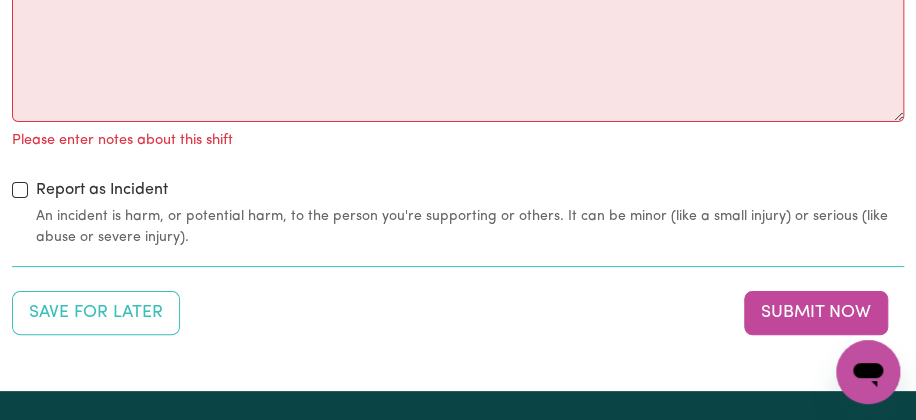 type on "Driving 28km" 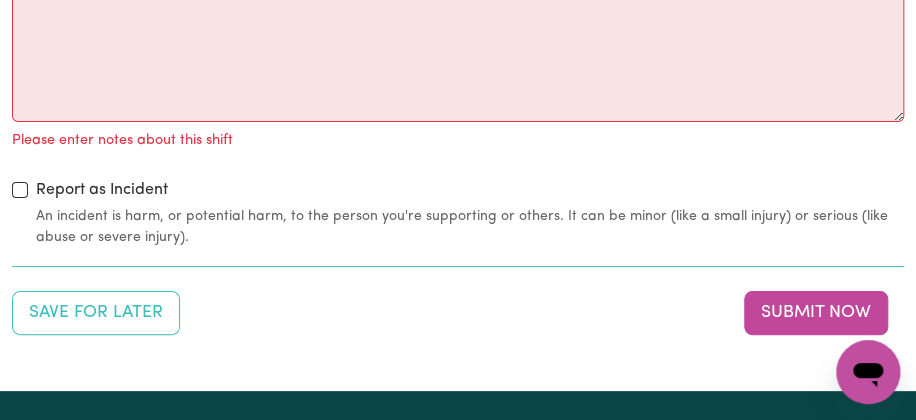 click on "Amount" at bounding box center (774, -1483) 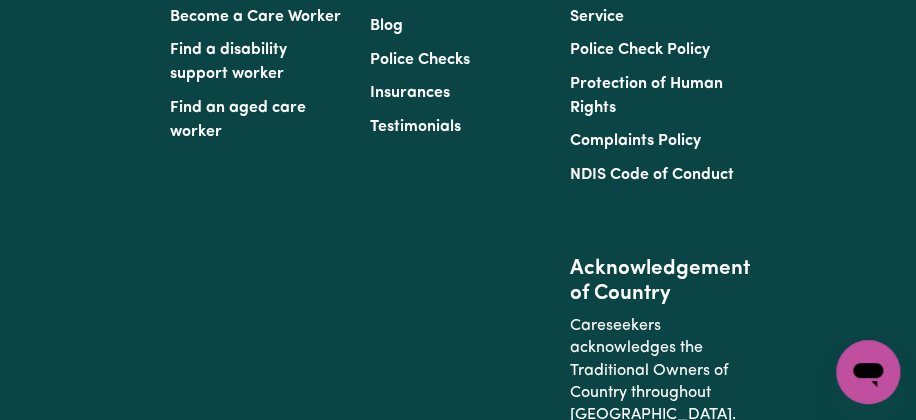 scroll, scrollTop: 6082, scrollLeft: 0, axis: vertical 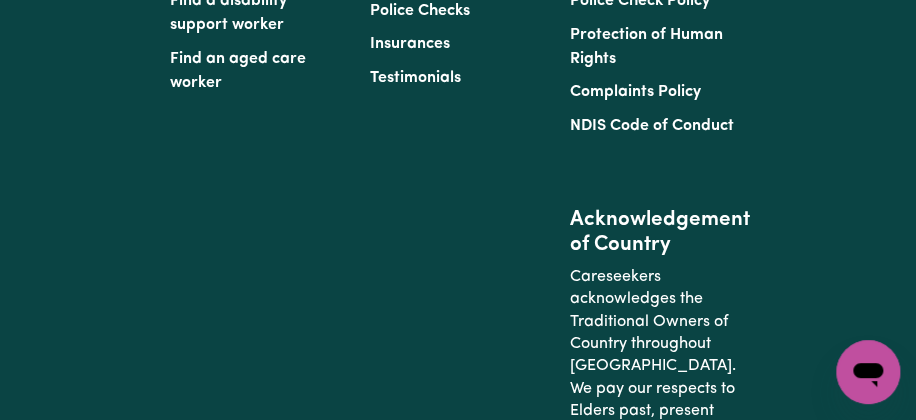 type on "29.68" 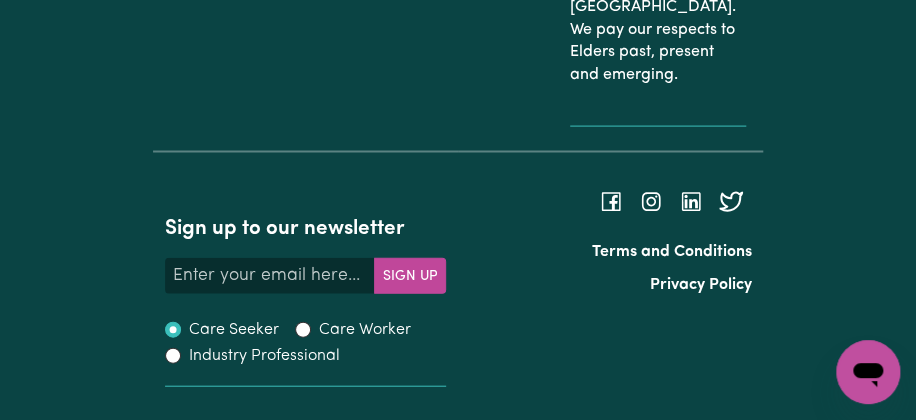 scroll, scrollTop: 6404, scrollLeft: 0, axis: vertical 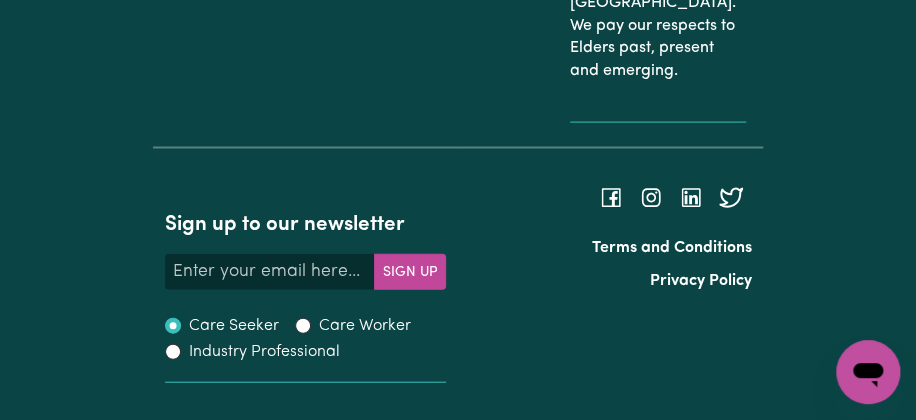 click on "The same as the last time I saw him/her" at bounding box center (458, -2003) 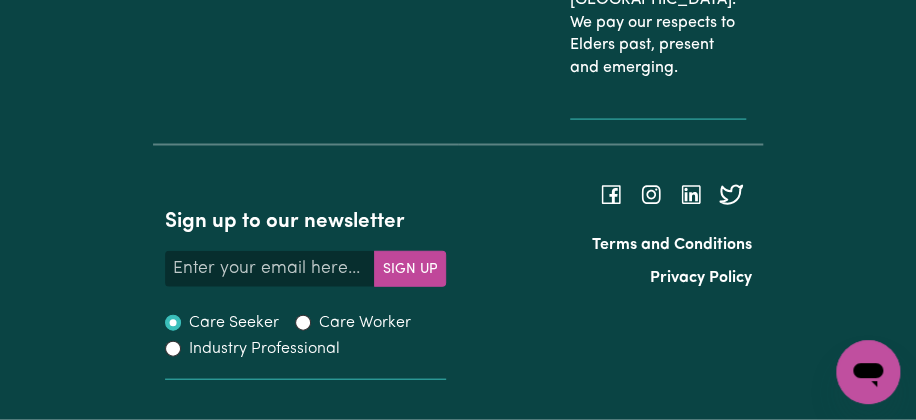scroll, scrollTop: 6829, scrollLeft: 0, axis: vertical 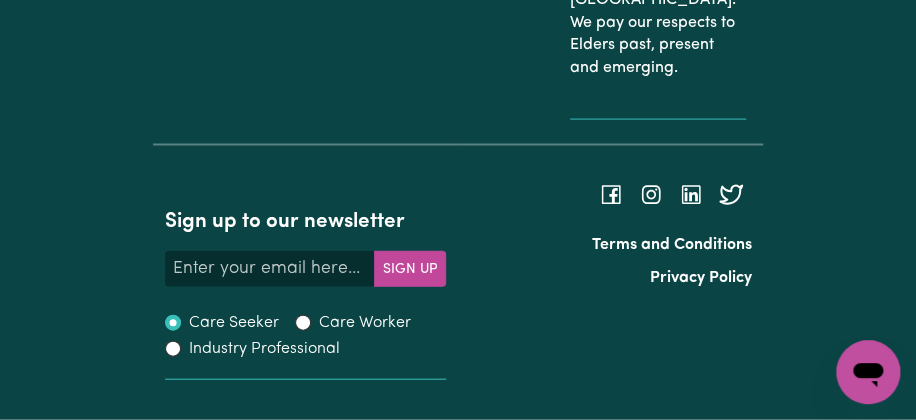 click on "The same as the last time I saw him/her" at bounding box center (458, -1722) 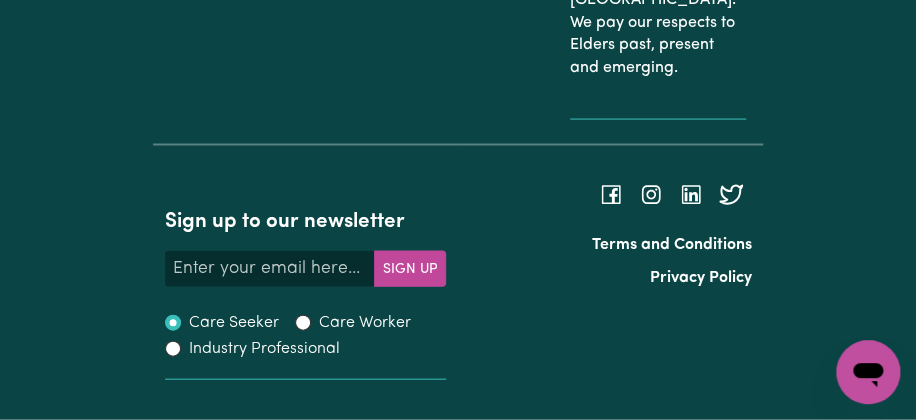 scroll, scrollTop: 7176, scrollLeft: 0, axis: vertical 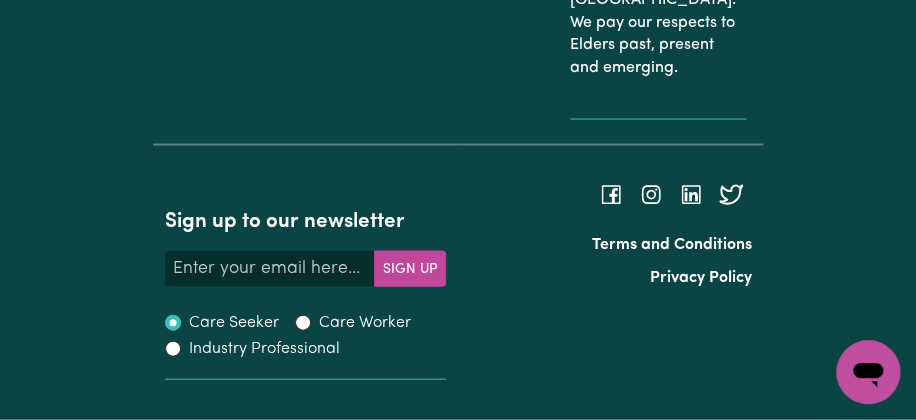 click on "Notes about this shift" at bounding box center [458, -1384] 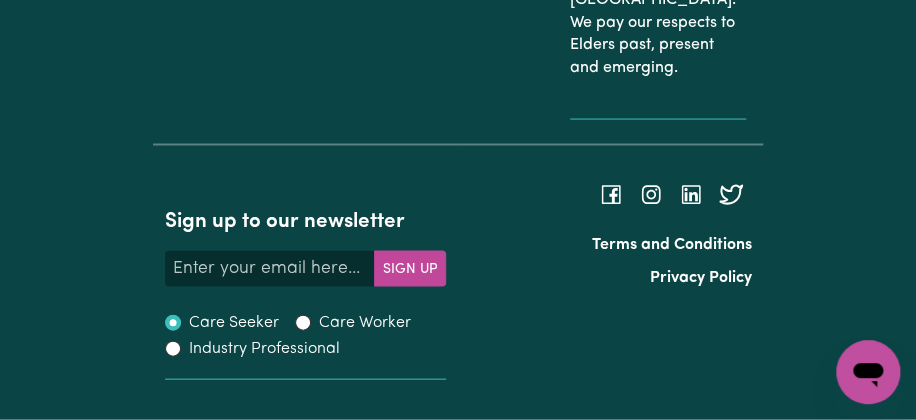 drag, startPoint x: 34, startPoint y: 125, endPoint x: 159, endPoint y: 79, distance: 133.19534 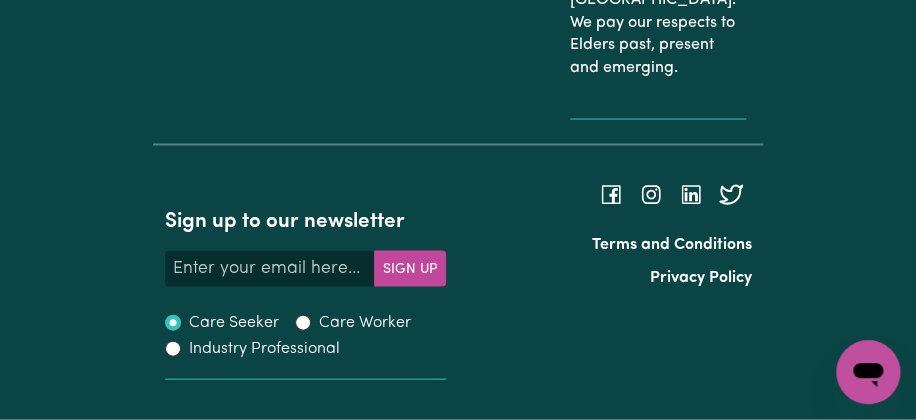 click on "Notes about this shift I attented to support" at bounding box center (458, -1370) 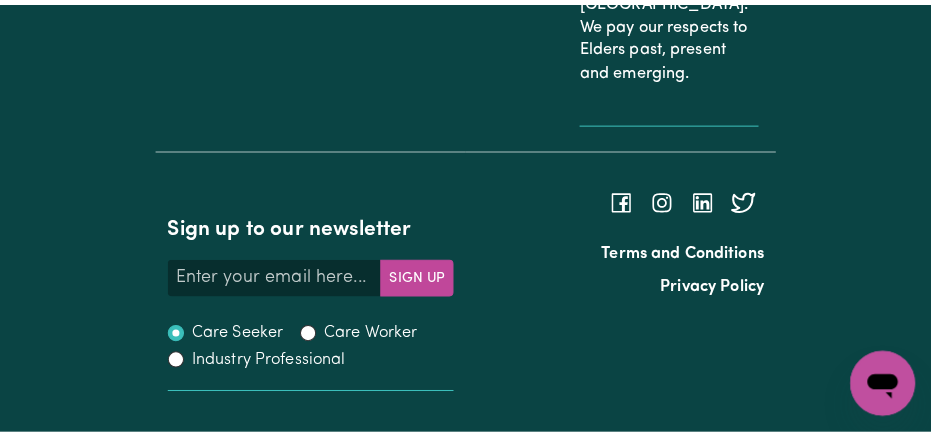 scroll, scrollTop: 7509, scrollLeft: 0, axis: vertical 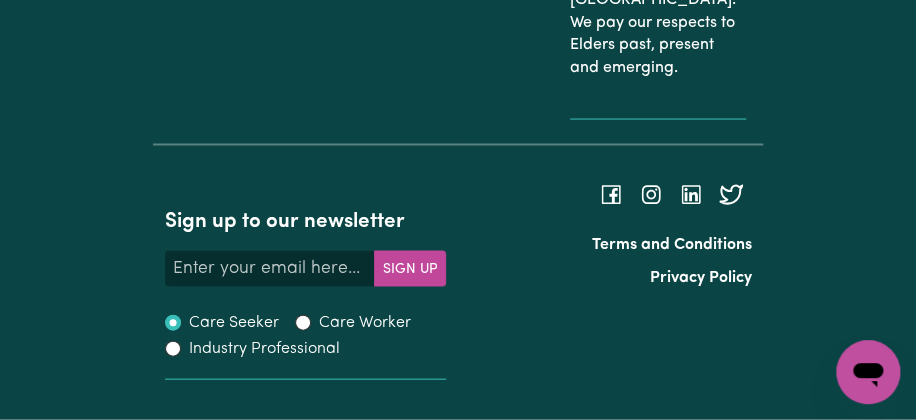 type on "I attended to support my client needs . Client was well , supported with self care , mealtimes, social engagement and community access ." 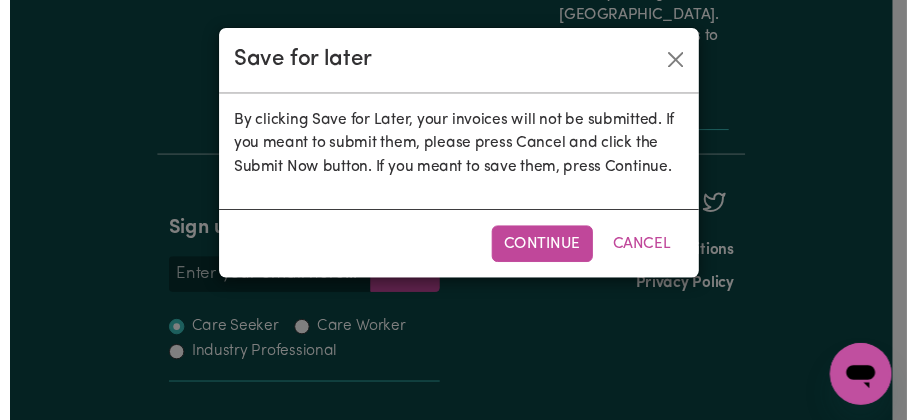 scroll, scrollTop: 104, scrollLeft: 0, axis: vertical 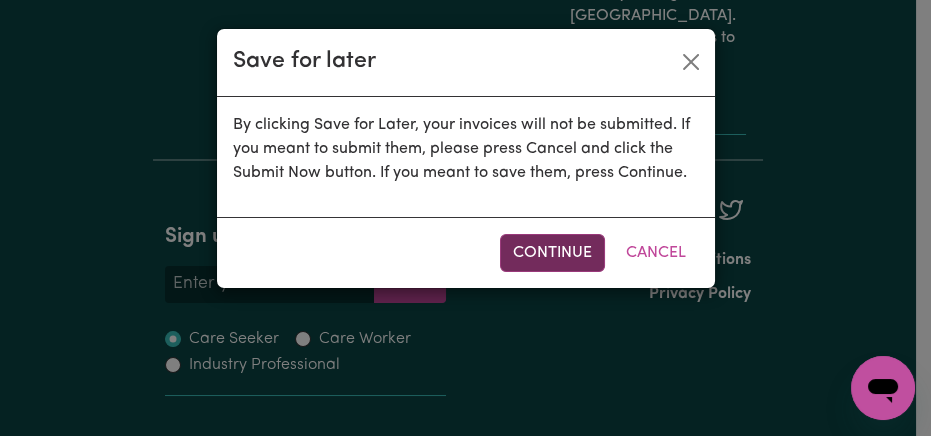 click on "Continue" at bounding box center (552, 253) 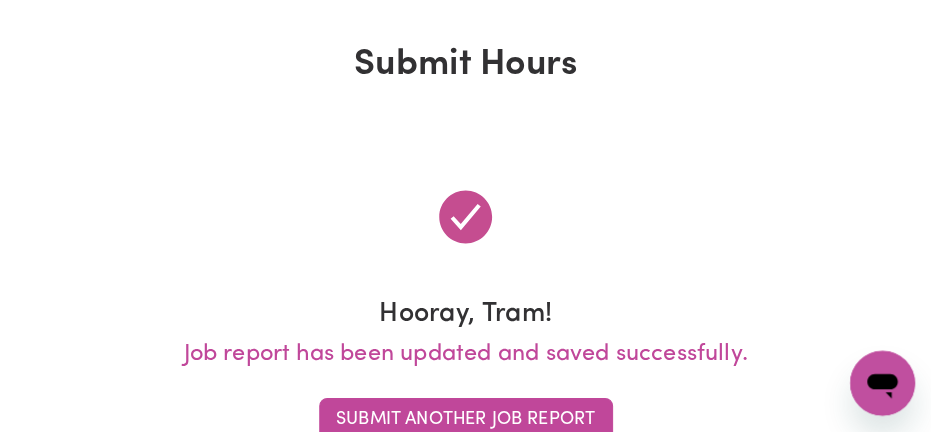 scroll, scrollTop: 0, scrollLeft: 0, axis: both 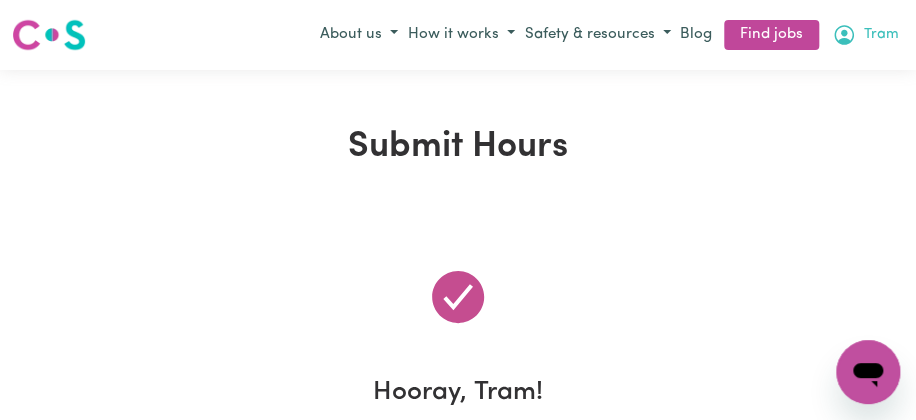 click 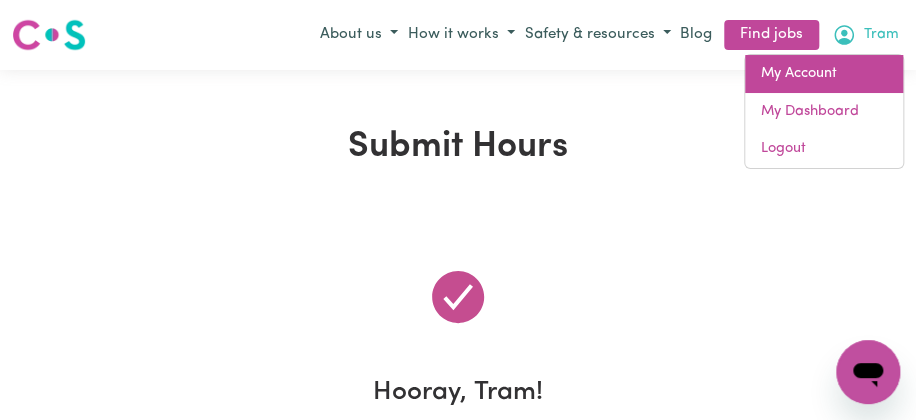 click on "My Account" at bounding box center [824, 74] 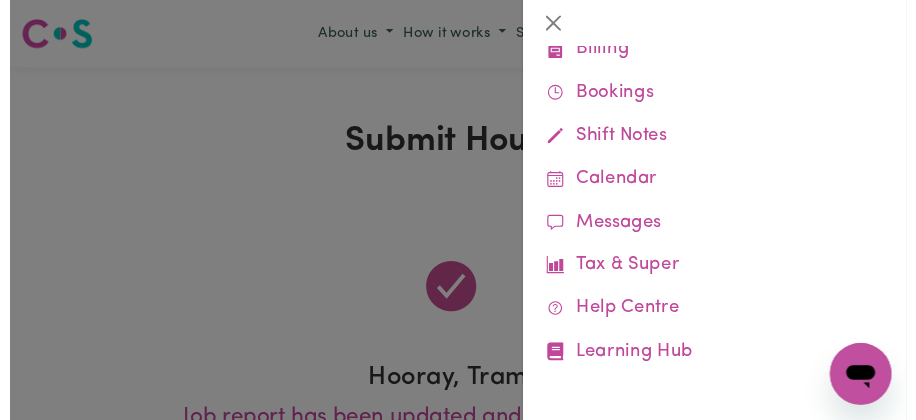 scroll, scrollTop: 356, scrollLeft: 0, axis: vertical 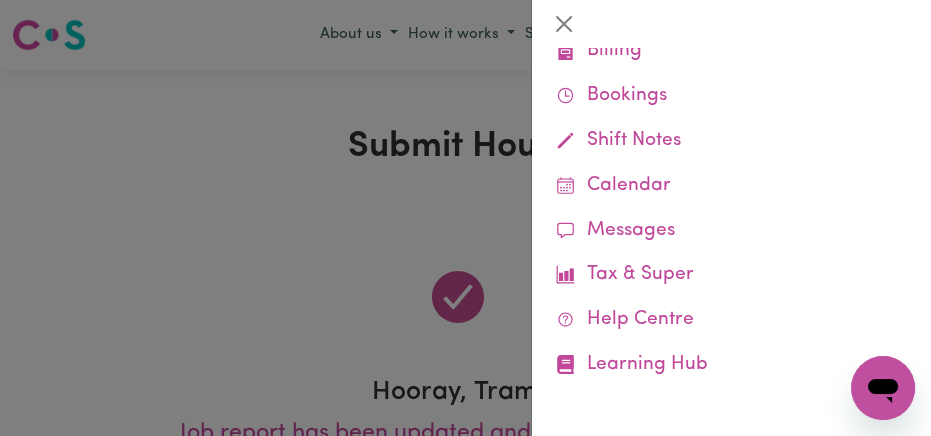 click on "Saved Hours" at bounding box center (731, 7) 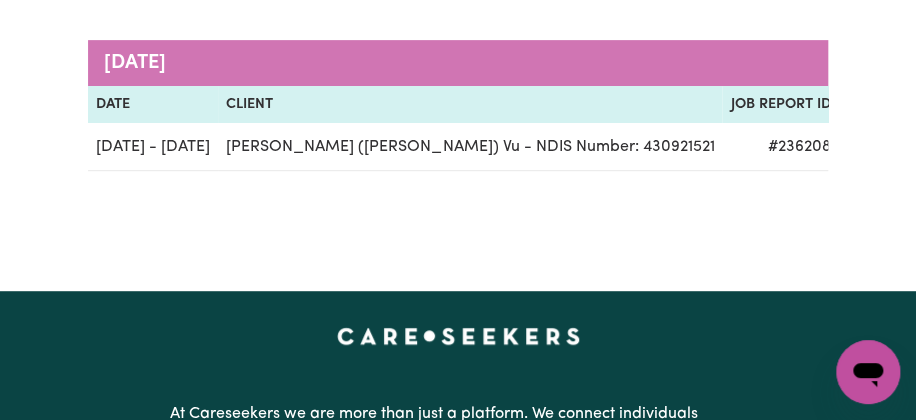 scroll, scrollTop: 276, scrollLeft: 0, axis: vertical 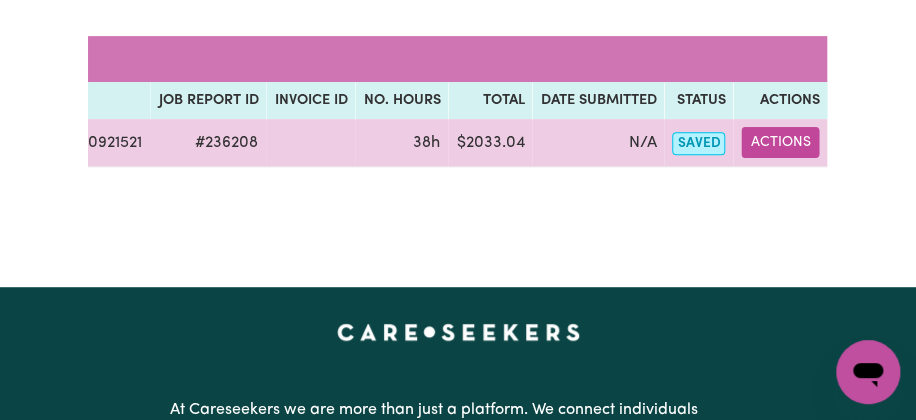 click on "Actions" at bounding box center (780, 142) 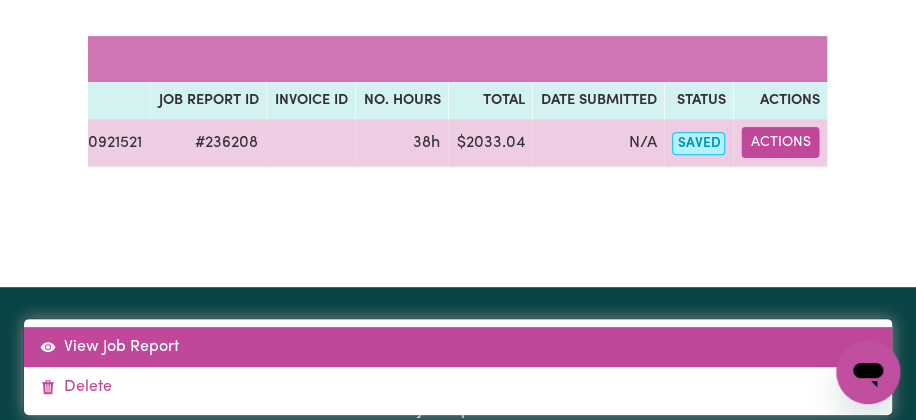 click on "View Job Report" at bounding box center [458, 347] 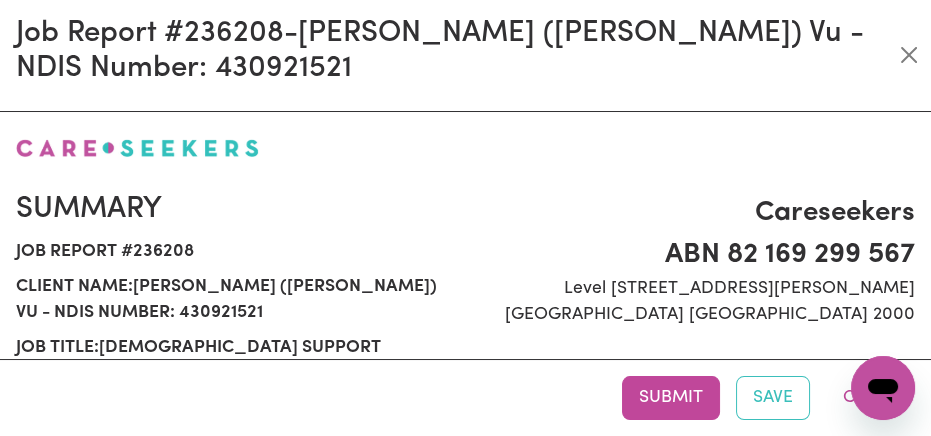 select on "52.15-Weekday" 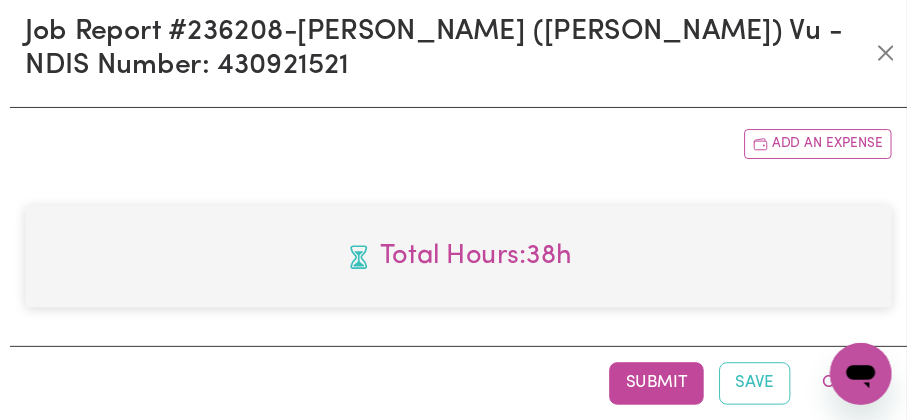 scroll, scrollTop: 5269, scrollLeft: 0, axis: vertical 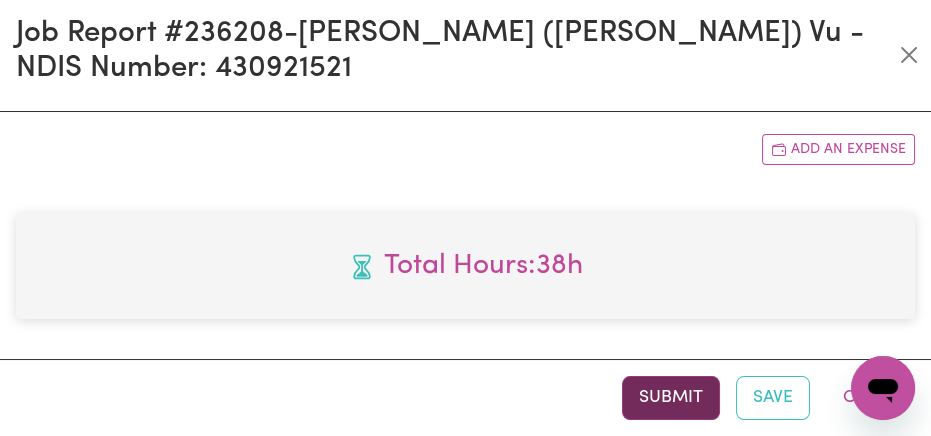 click on "Submit" at bounding box center [671, 398] 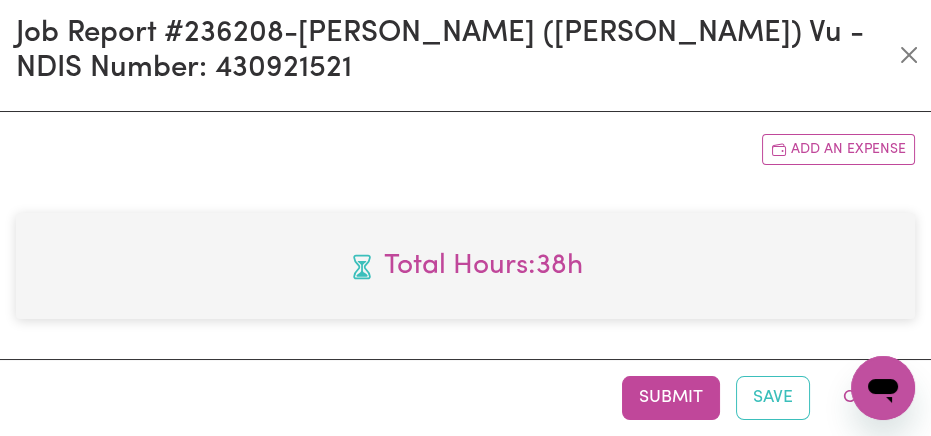 click on "Job Report # 236208  -  [GEOGRAPHIC_DATA] (Han) Vu - NDIS Number: 430921521" at bounding box center [455, 51] 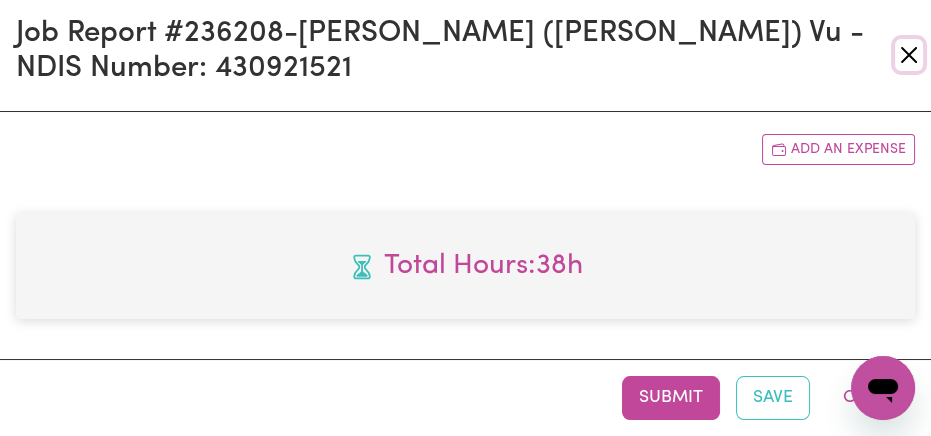 click at bounding box center [909, 55] 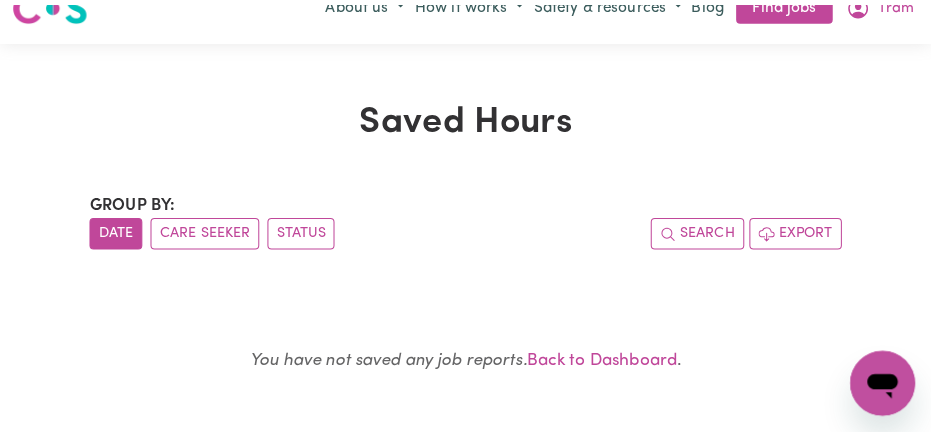 scroll, scrollTop: 0, scrollLeft: 0, axis: both 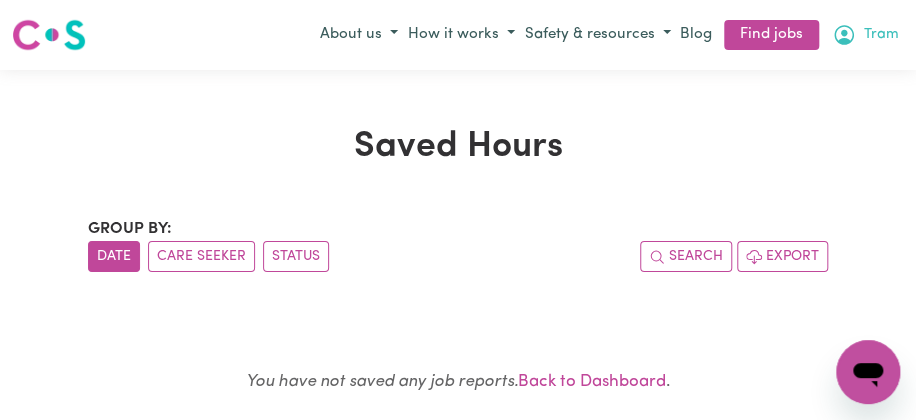 click 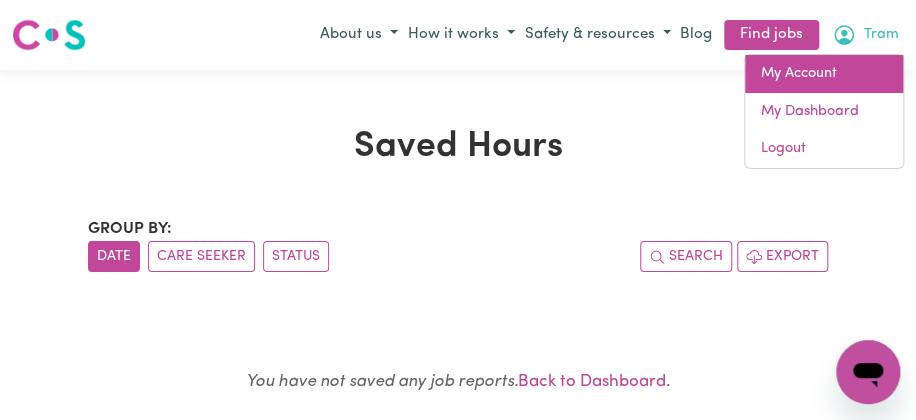 click on "My Account" at bounding box center (824, 74) 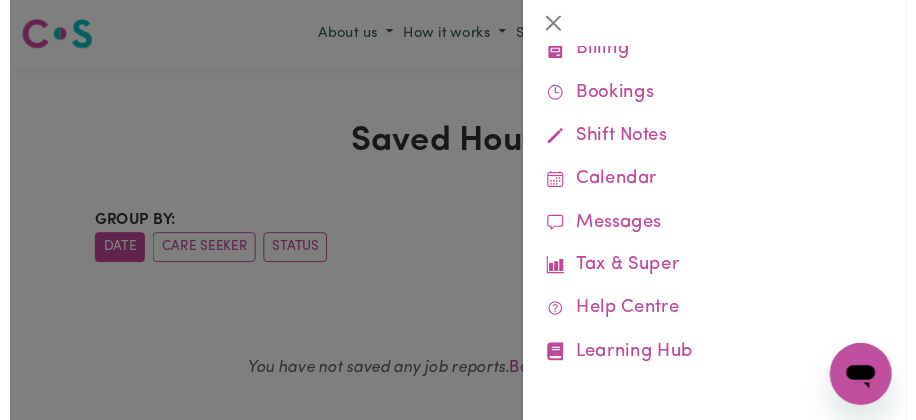 scroll, scrollTop: 464, scrollLeft: 0, axis: vertical 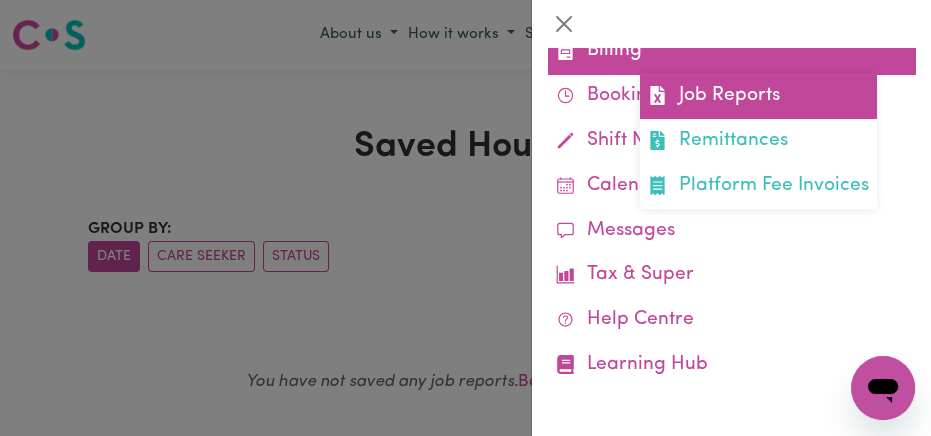 click on "Job Reports" at bounding box center [758, 96] 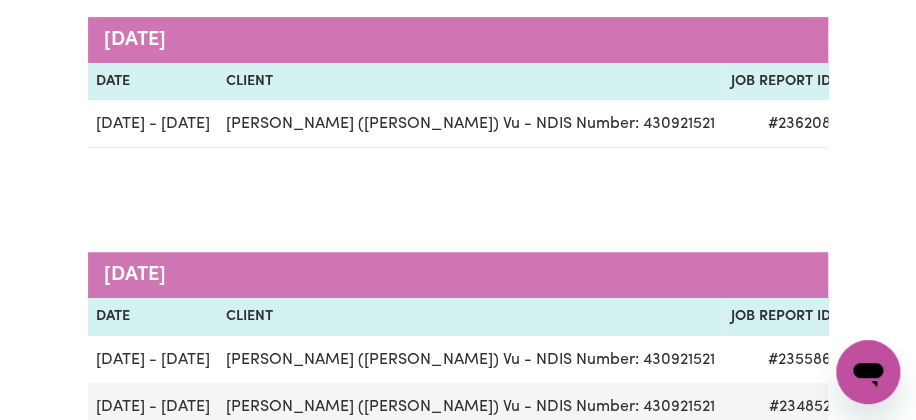 scroll, scrollTop: 295, scrollLeft: 7, axis: both 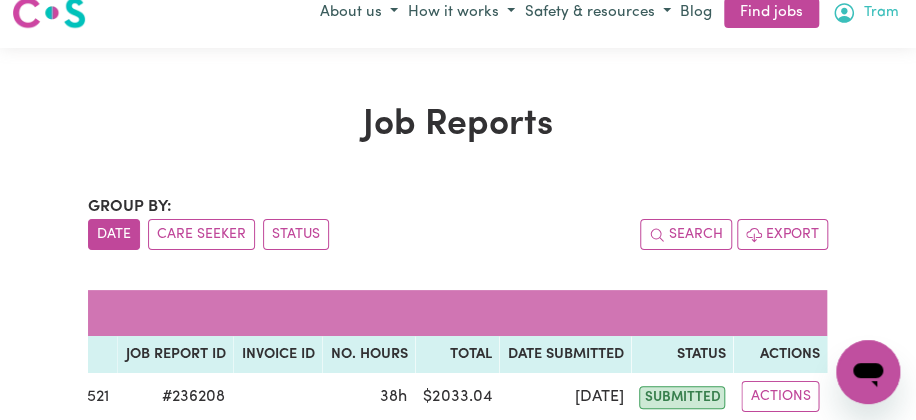 click 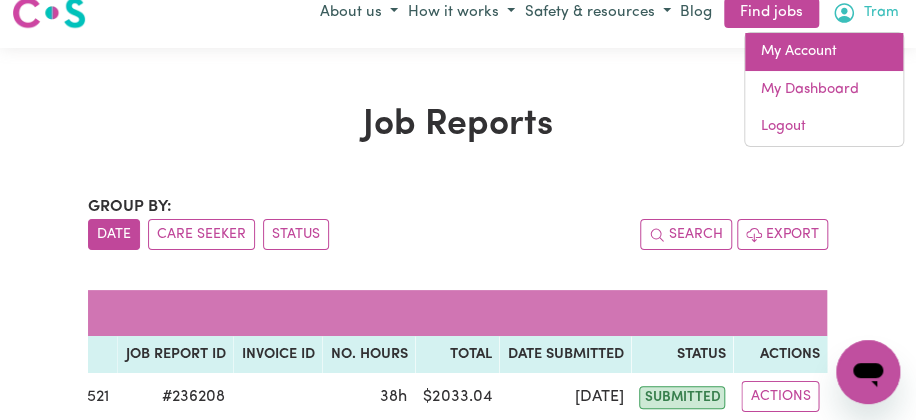 click on "My Account" at bounding box center [824, 52] 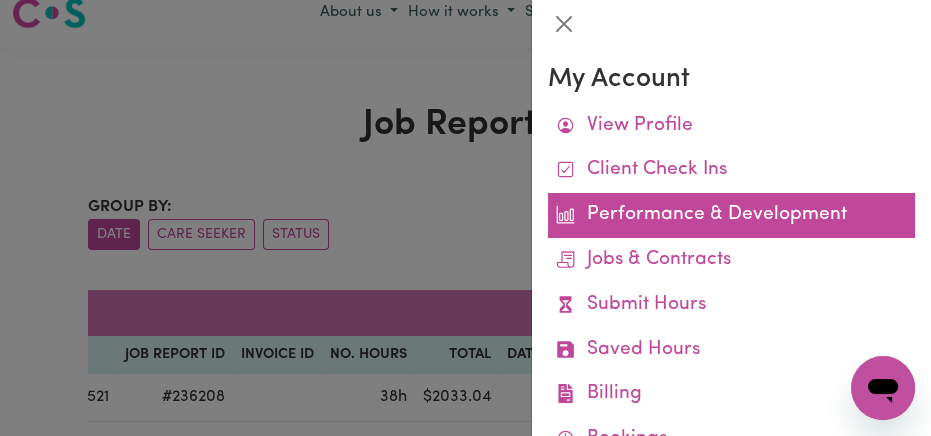 click on "Performance & Development" at bounding box center (731, 215) 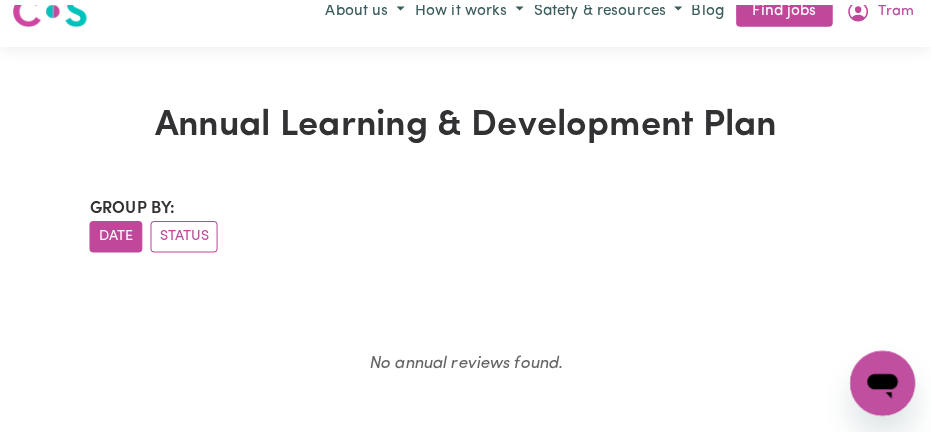 scroll, scrollTop: 0, scrollLeft: 0, axis: both 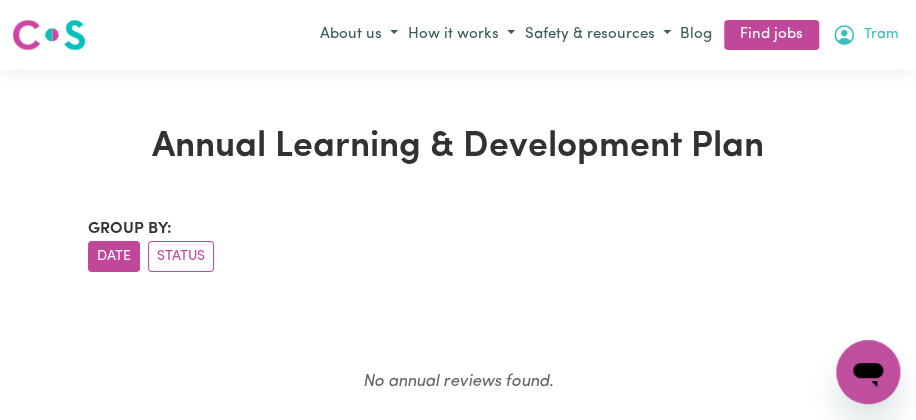 click 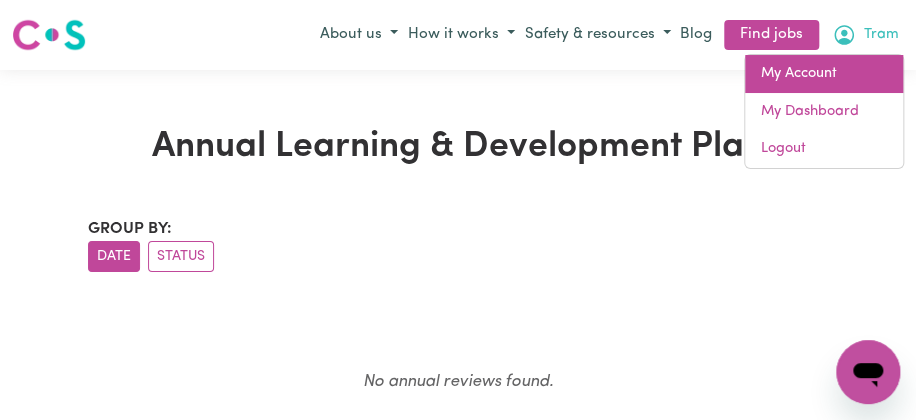 click on "My Account" at bounding box center (824, 74) 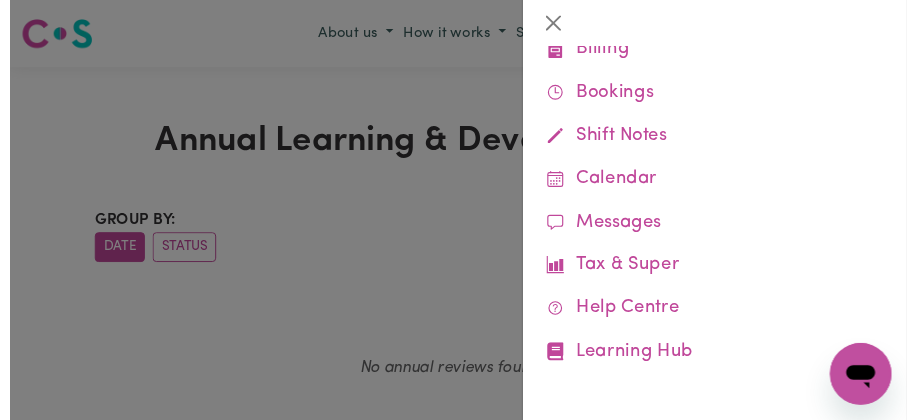 scroll, scrollTop: 772, scrollLeft: 0, axis: vertical 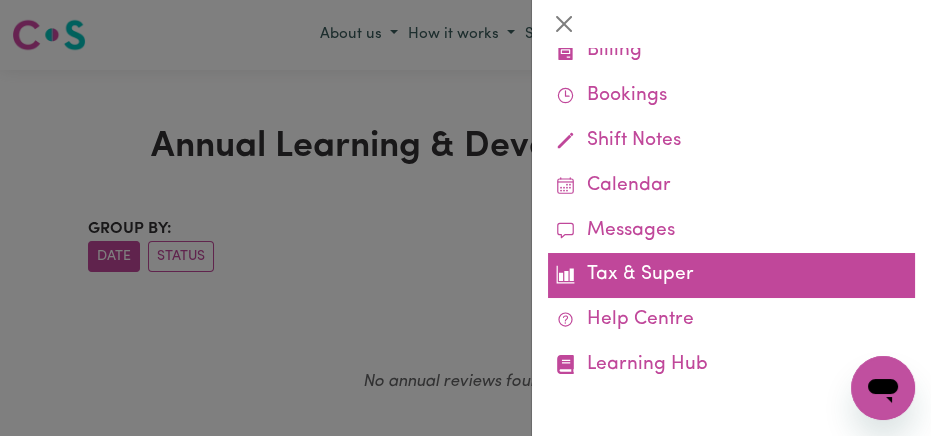 click on "Tax & Super" at bounding box center [731, 275] 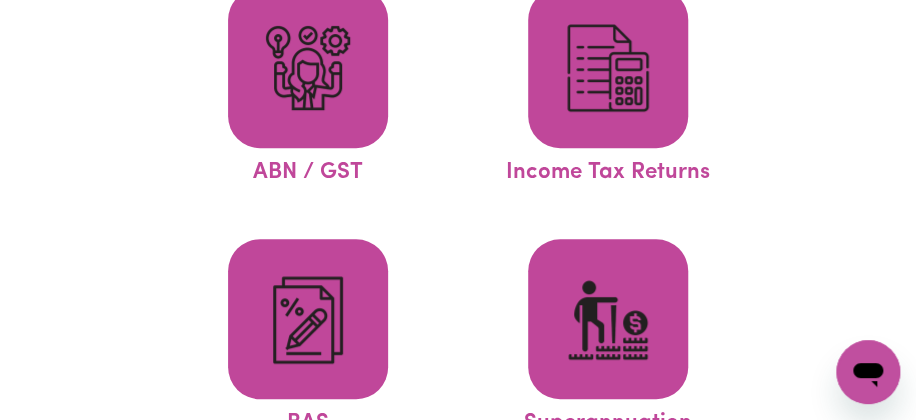 scroll, scrollTop: 253, scrollLeft: 0, axis: vertical 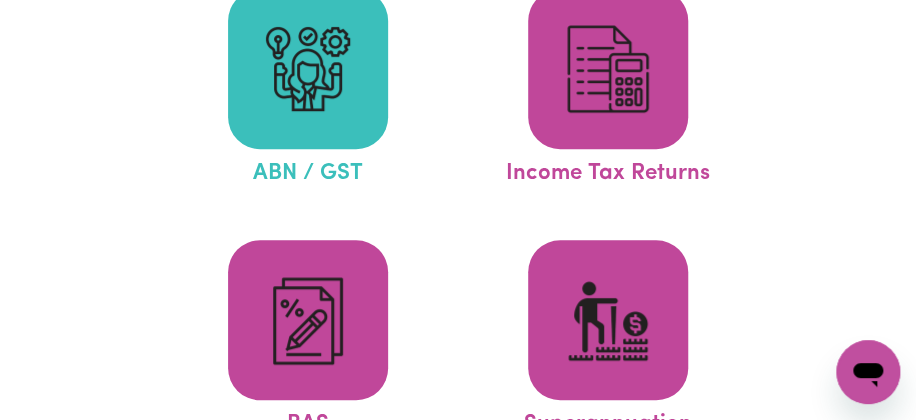 click at bounding box center (308, 69) 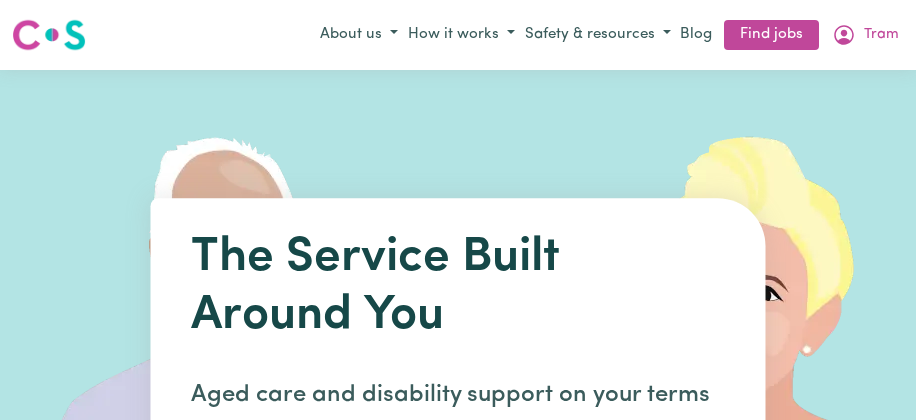 scroll, scrollTop: 0, scrollLeft: 0, axis: both 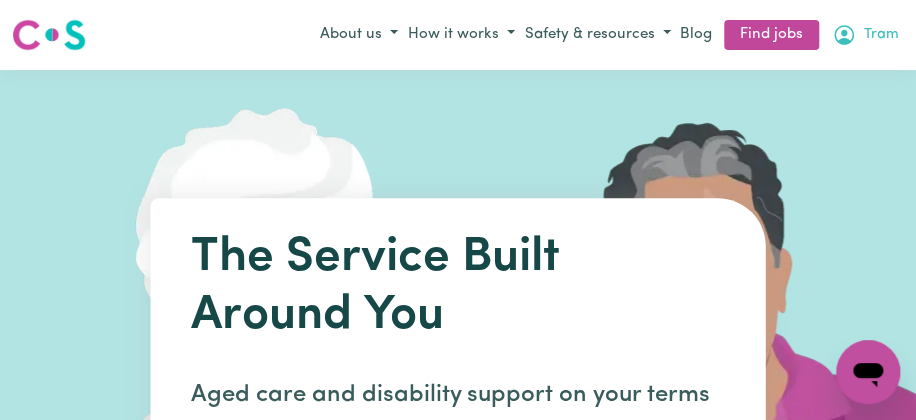 click 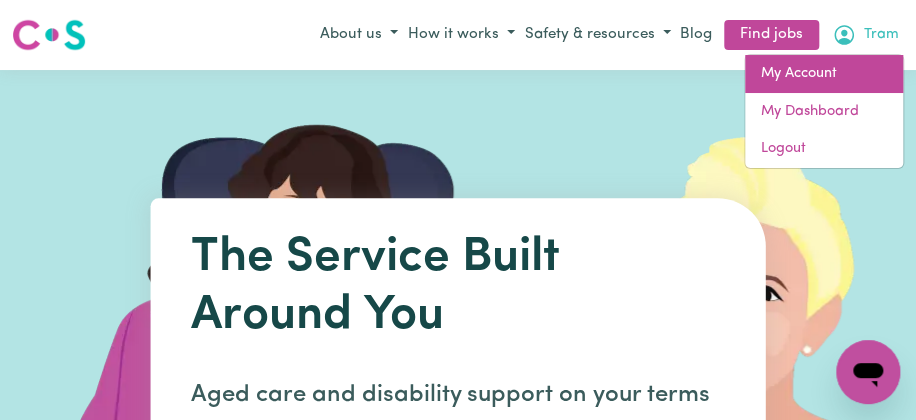 click on "My Account" at bounding box center (824, 74) 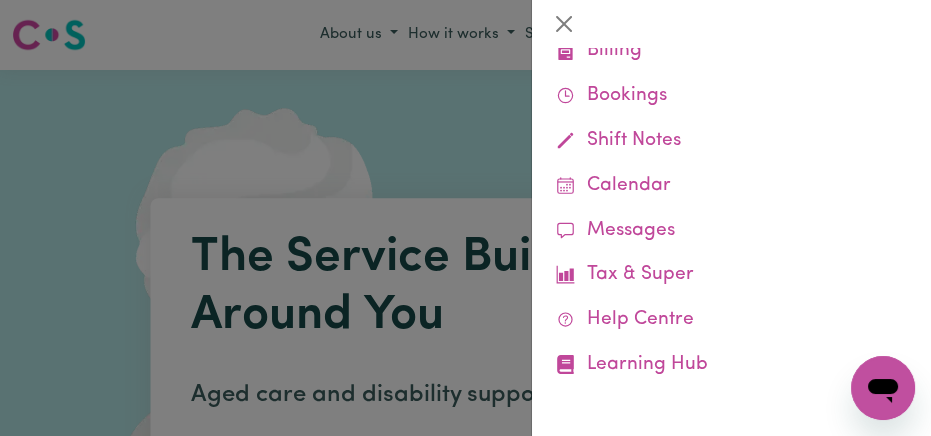 scroll, scrollTop: 772, scrollLeft: 0, axis: vertical 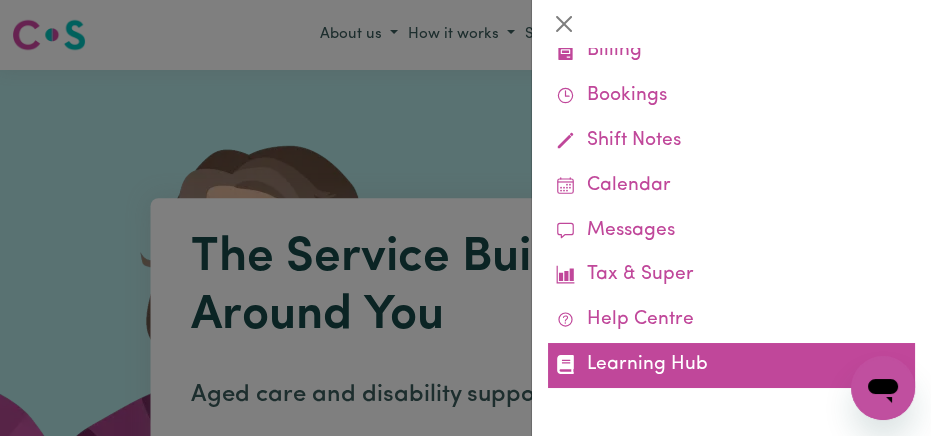 click on "Learning Hub" at bounding box center [731, 365] 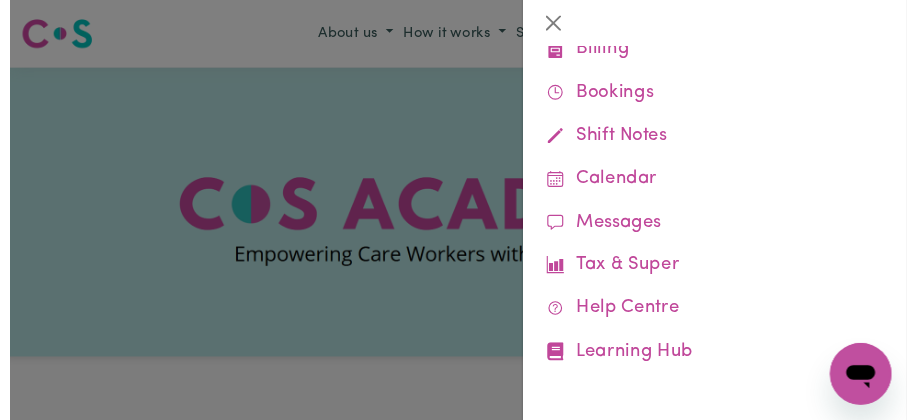 scroll, scrollTop: 772, scrollLeft: 0, axis: vertical 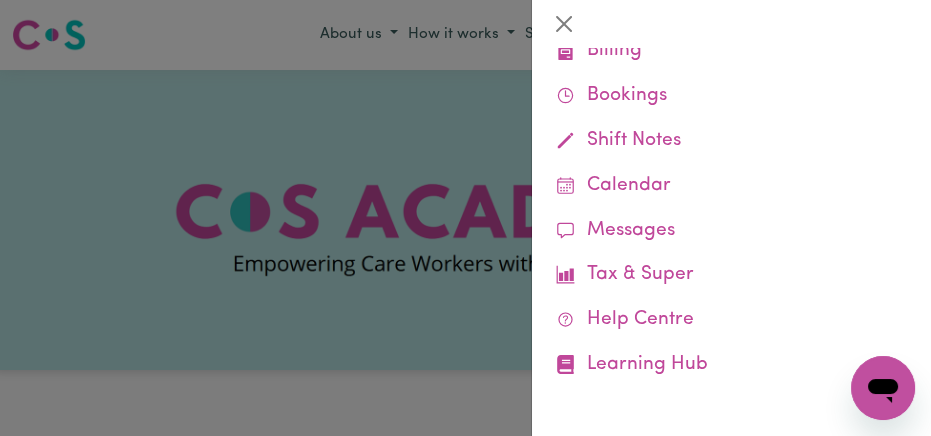 click at bounding box center (465, 218) 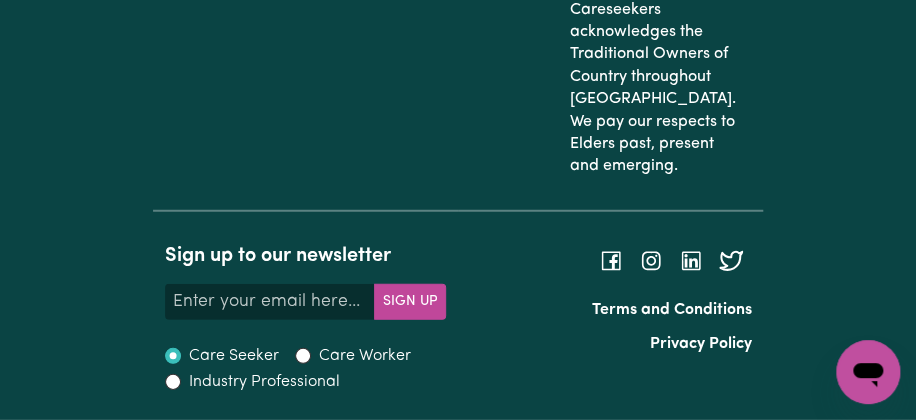 scroll, scrollTop: 9056, scrollLeft: 0, axis: vertical 